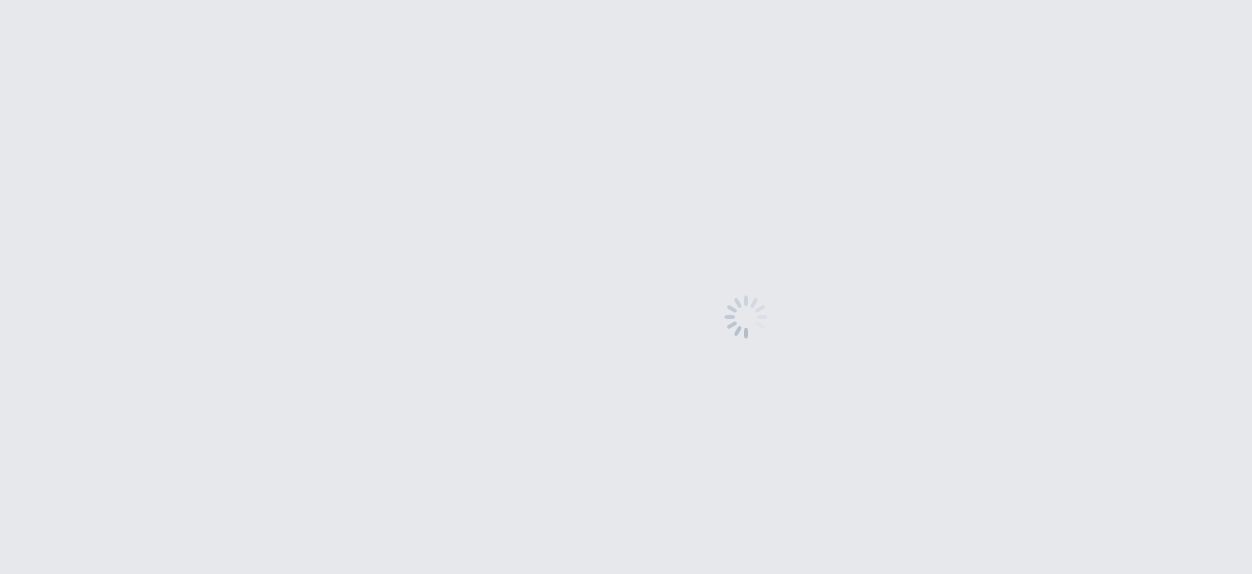 scroll, scrollTop: 0, scrollLeft: 0, axis: both 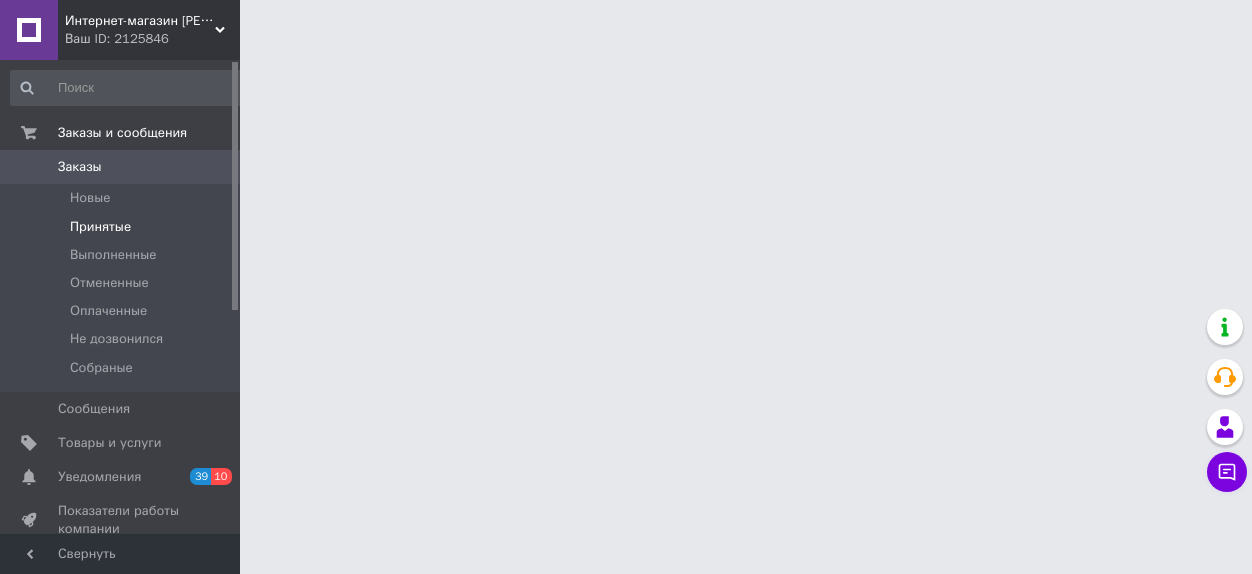 click on "Принятые" at bounding box center [128, 227] 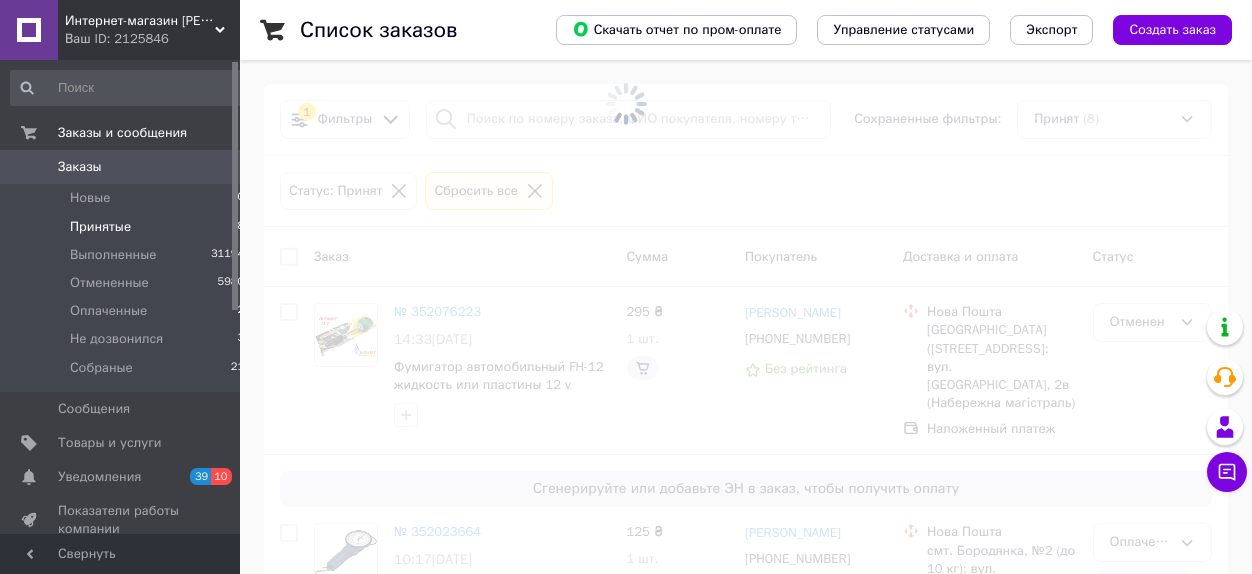 click on "Принятые 8" at bounding box center [128, 227] 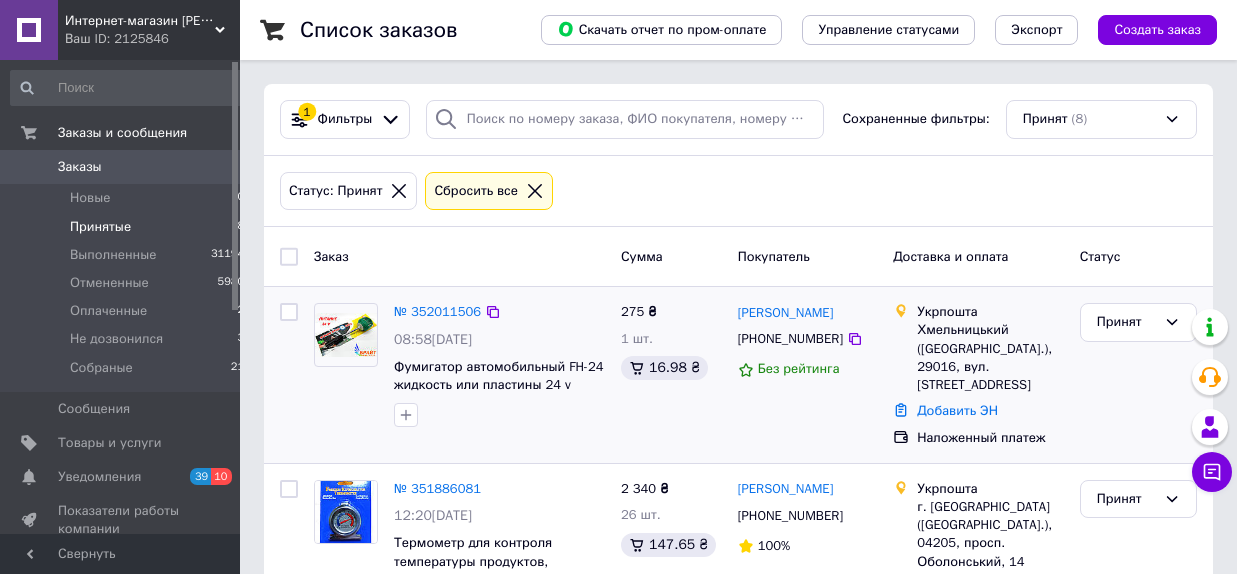 scroll, scrollTop: 110, scrollLeft: 0, axis: vertical 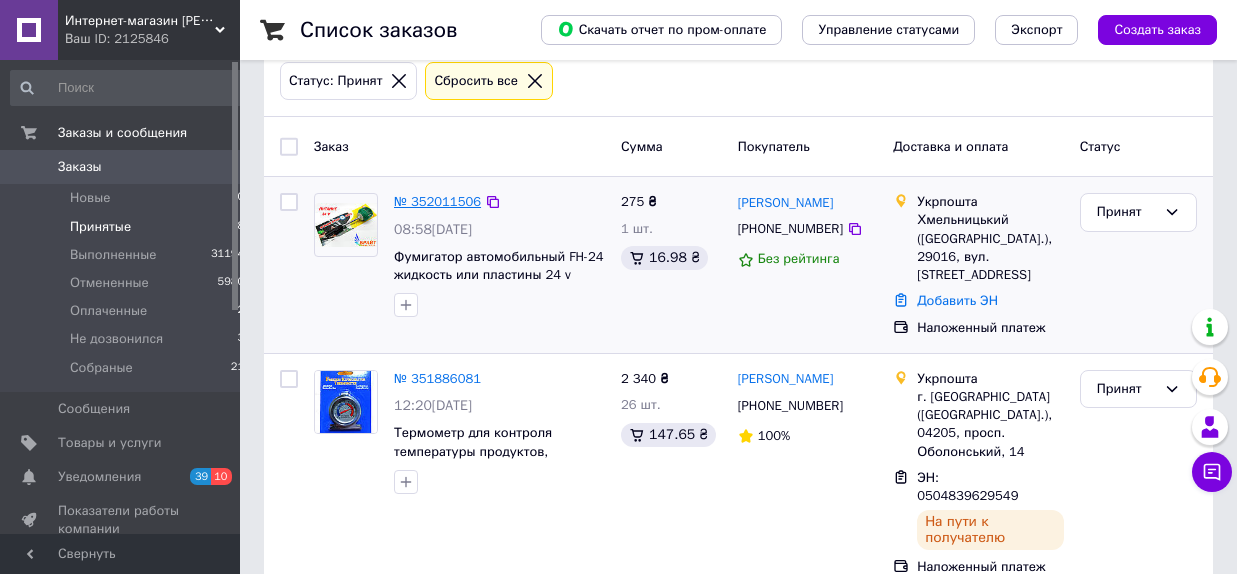 click on "№ 352011506" at bounding box center (437, 201) 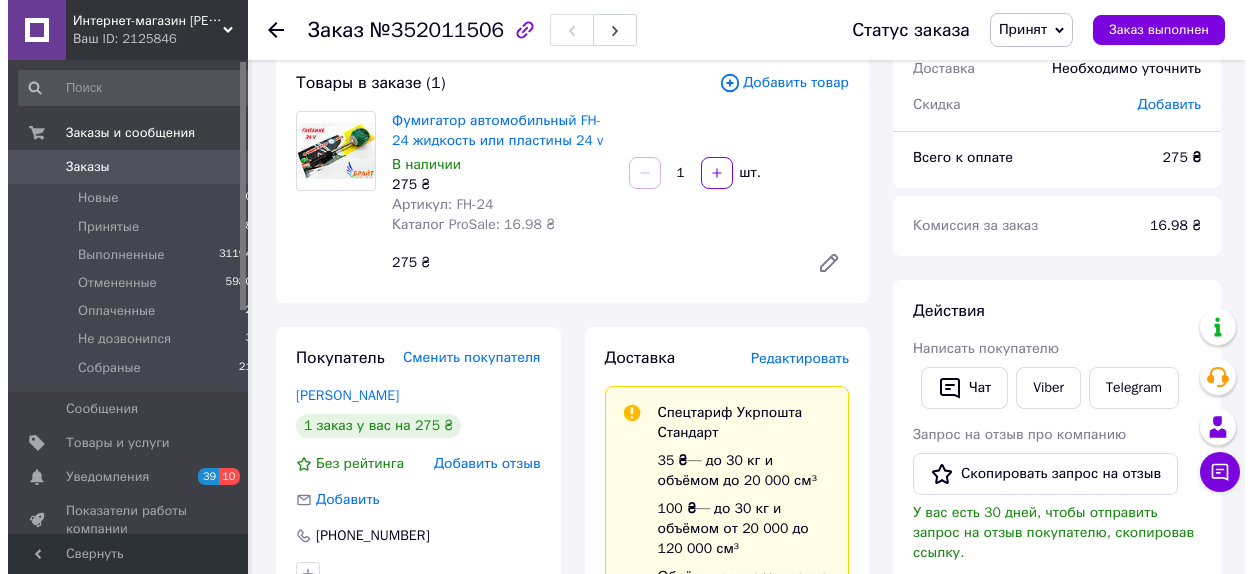 scroll, scrollTop: 330, scrollLeft: 0, axis: vertical 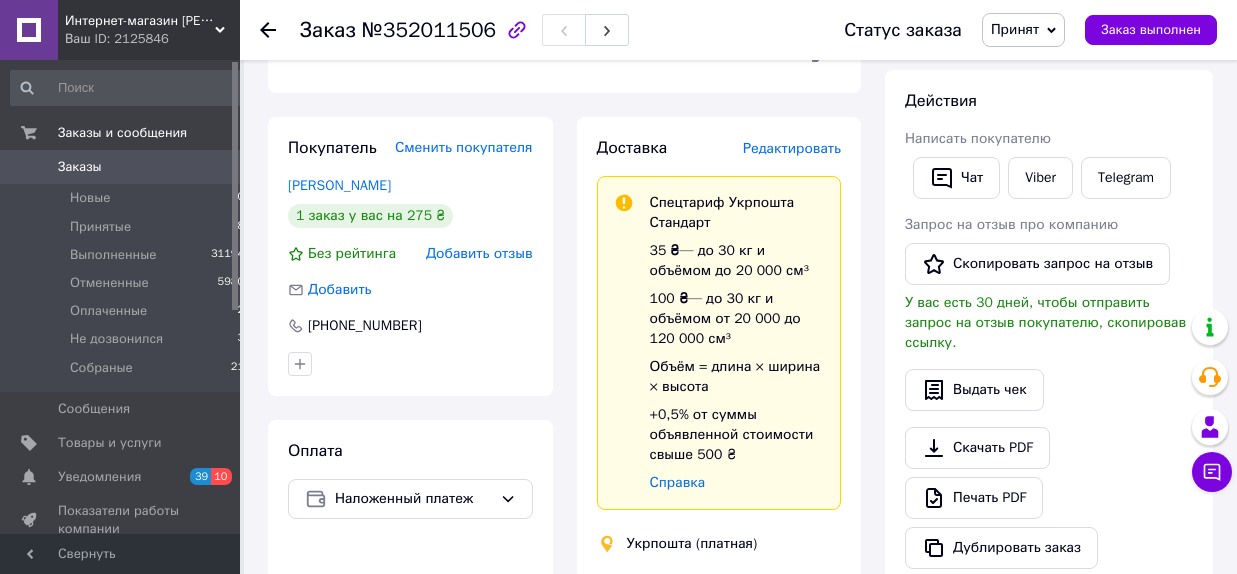 click on "Редактировать" at bounding box center (792, 148) 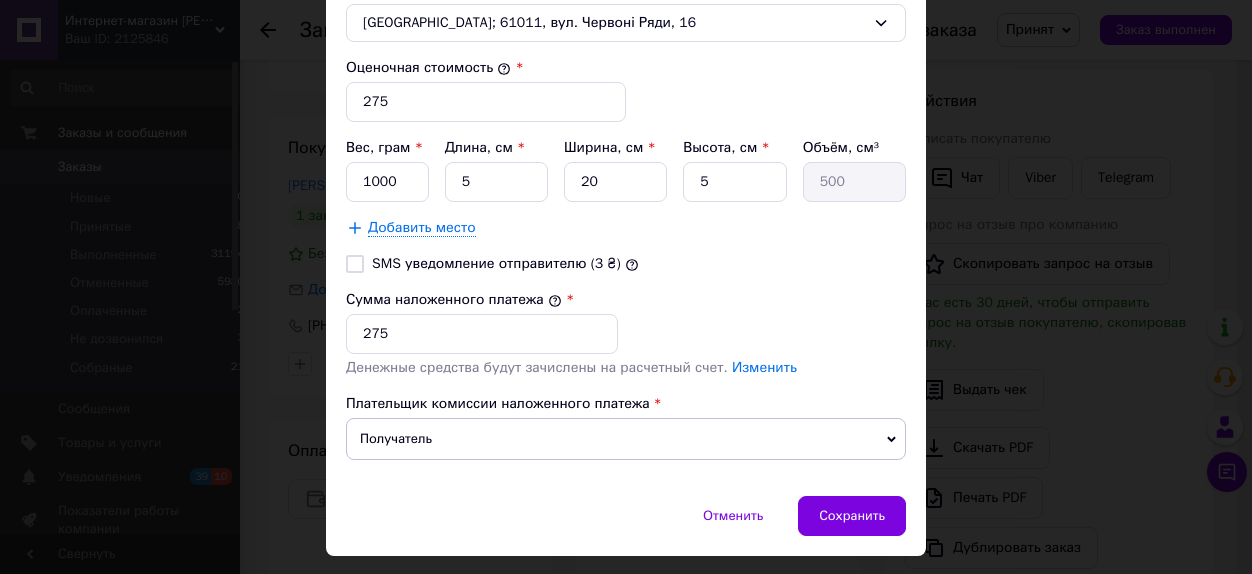 scroll, scrollTop: 861, scrollLeft: 0, axis: vertical 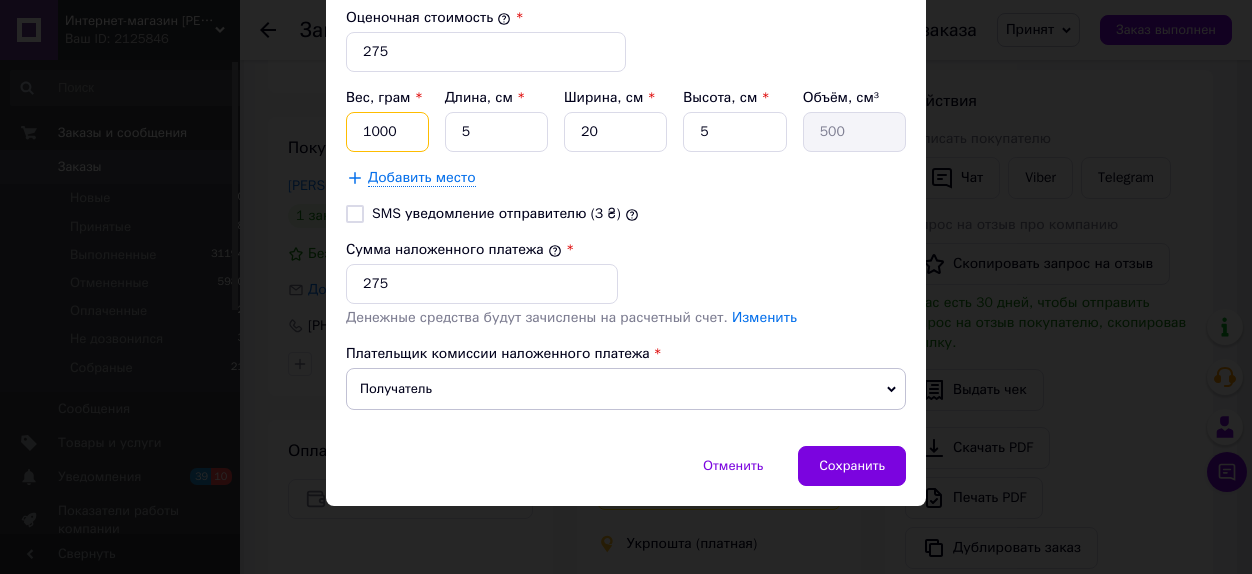 drag, startPoint x: 393, startPoint y: 125, endPoint x: 355, endPoint y: 127, distance: 38.052597 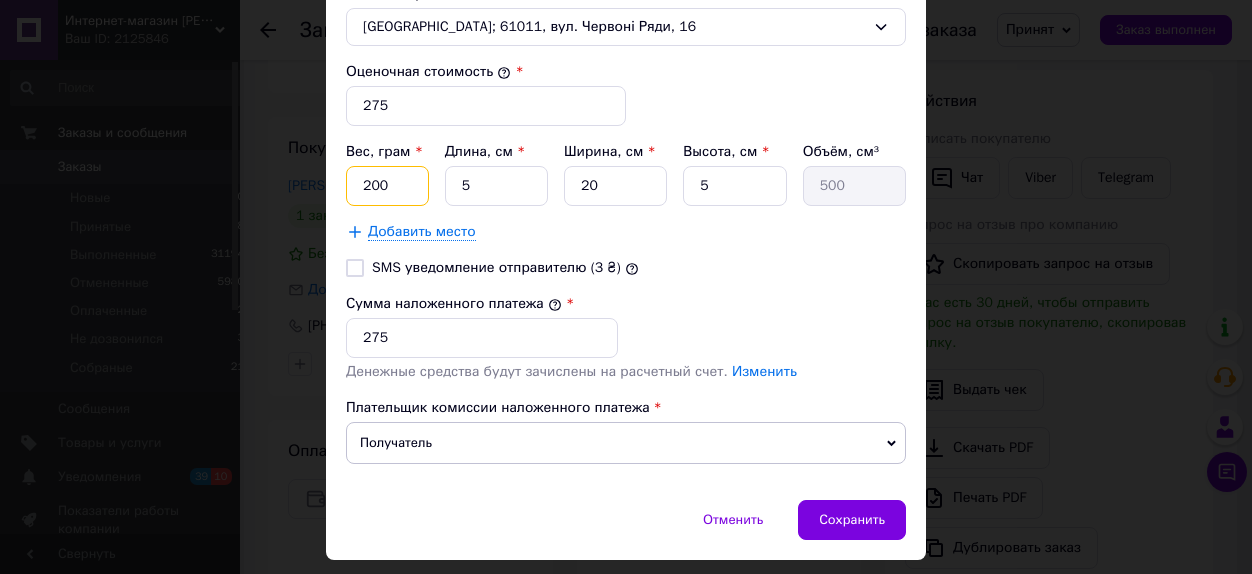 scroll, scrollTop: 751, scrollLeft: 0, axis: vertical 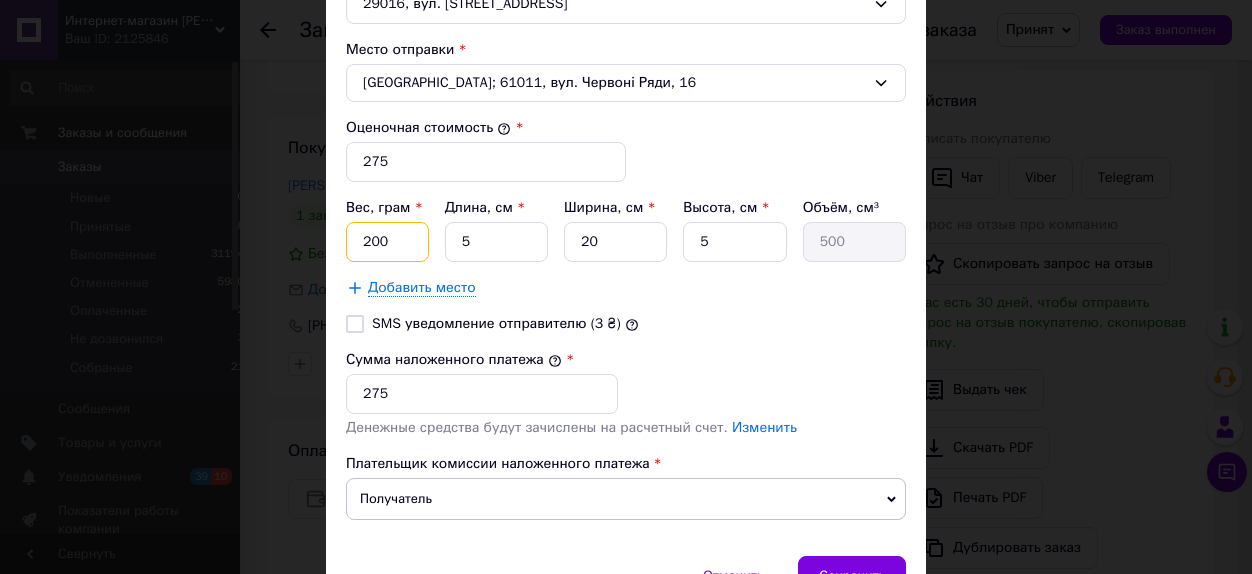 type on "200" 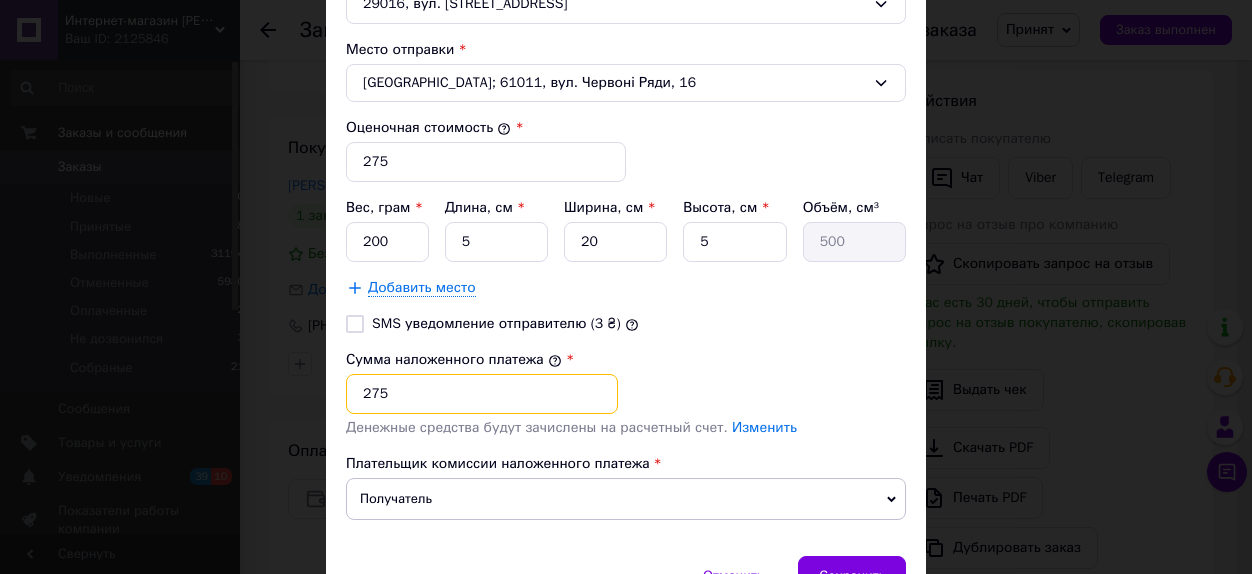 drag, startPoint x: 361, startPoint y: 391, endPoint x: 349, endPoint y: 390, distance: 12.0415945 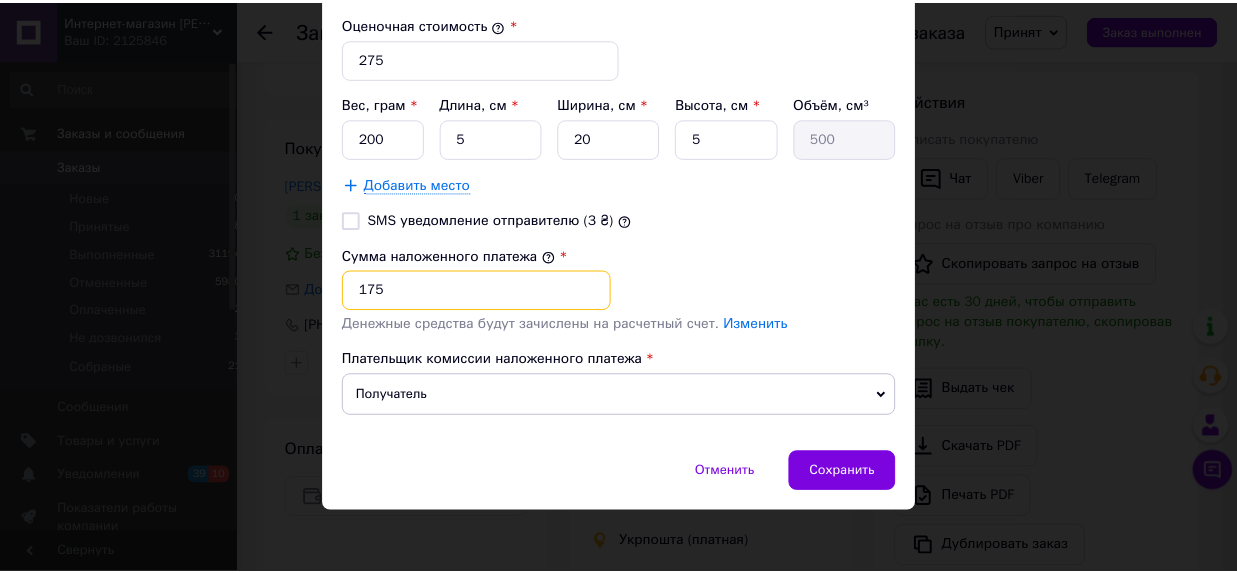 scroll, scrollTop: 861, scrollLeft: 0, axis: vertical 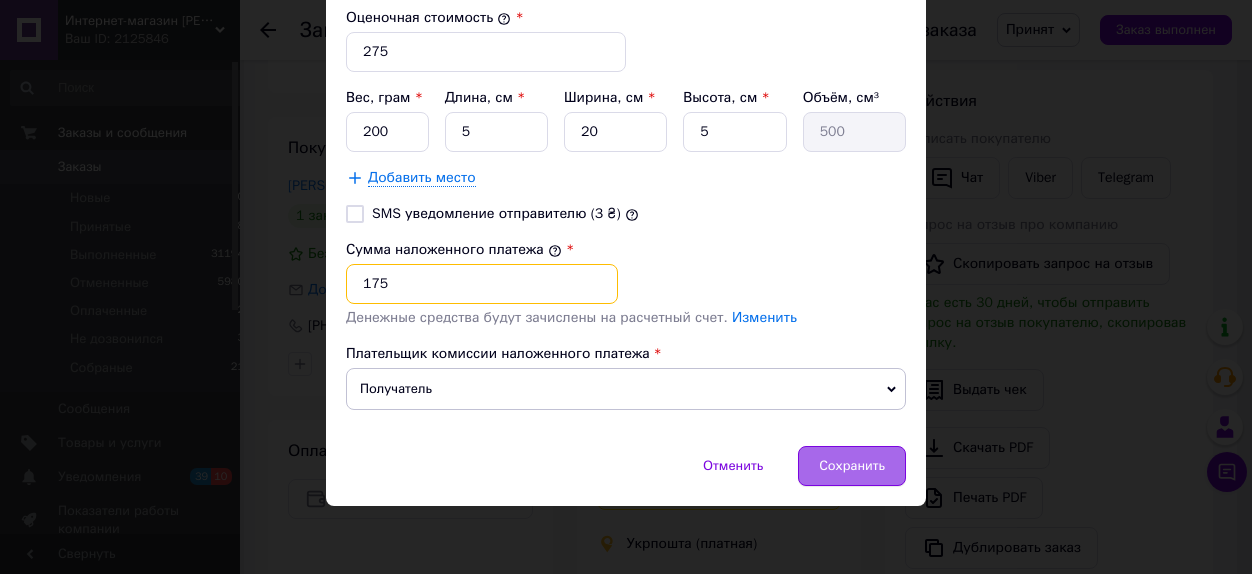 type on "175" 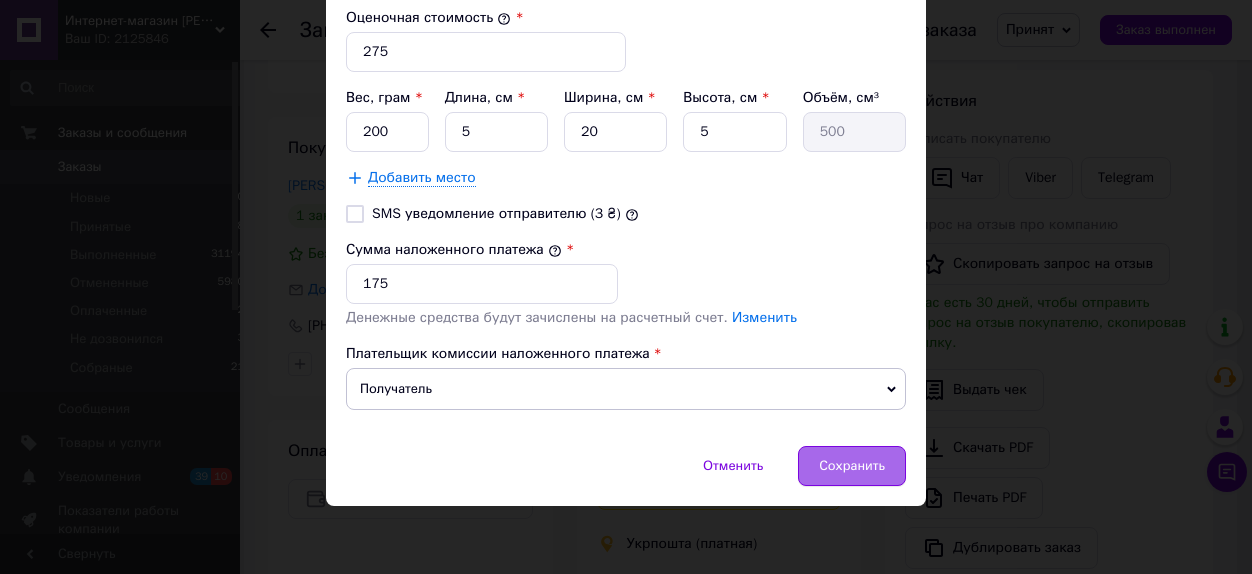 click on "Сохранить" at bounding box center [852, 466] 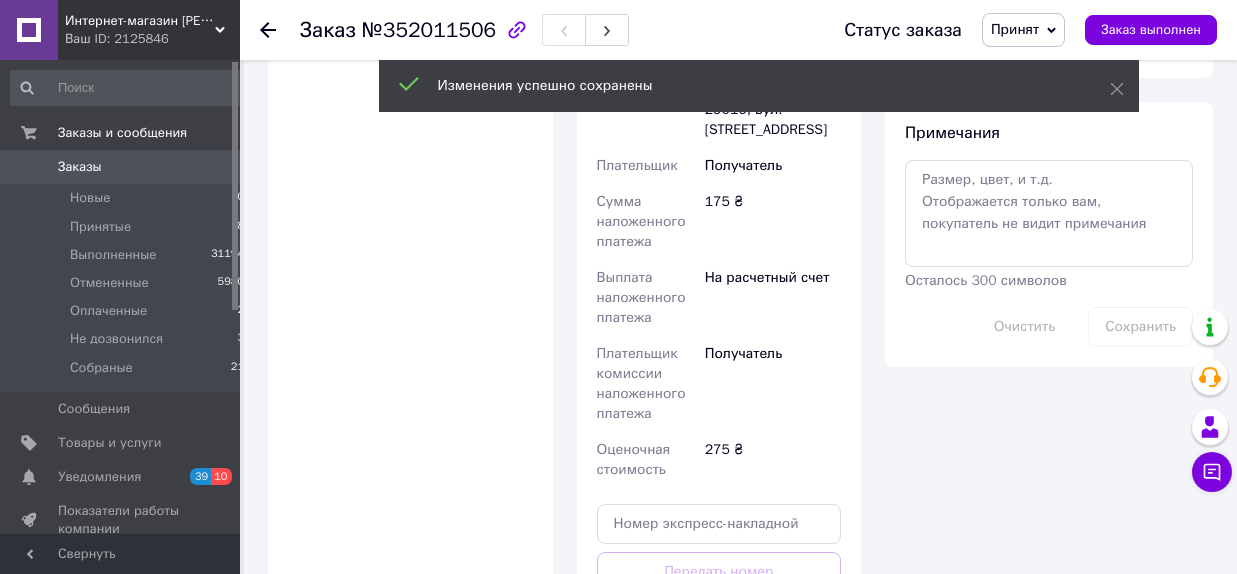 scroll, scrollTop: 1100, scrollLeft: 0, axis: vertical 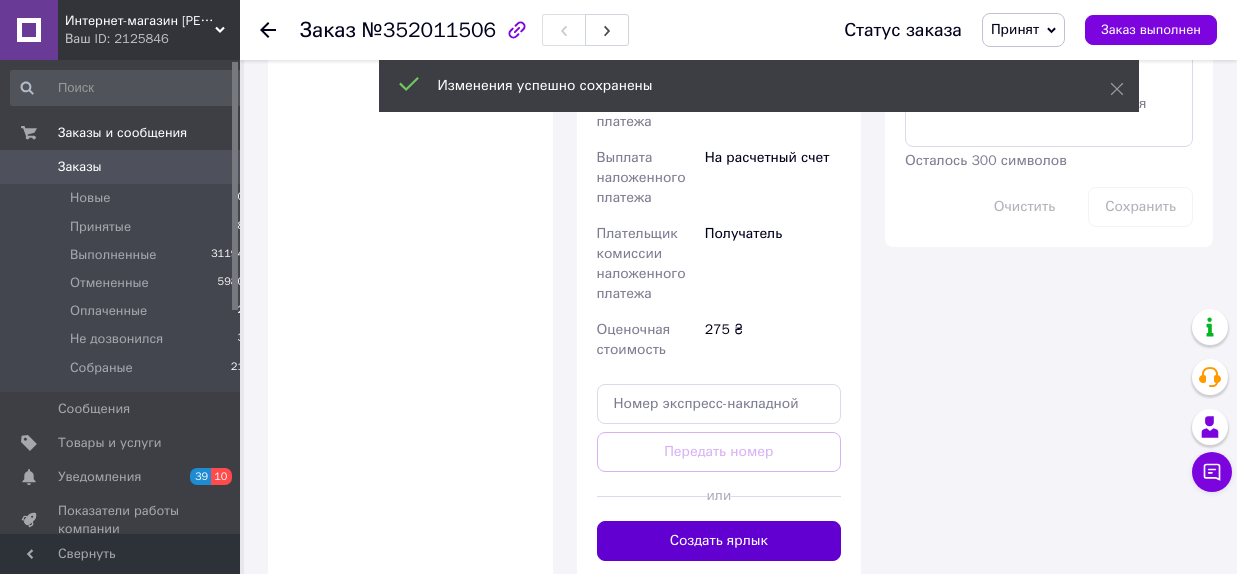 click on "Создать ярлык" at bounding box center (719, 541) 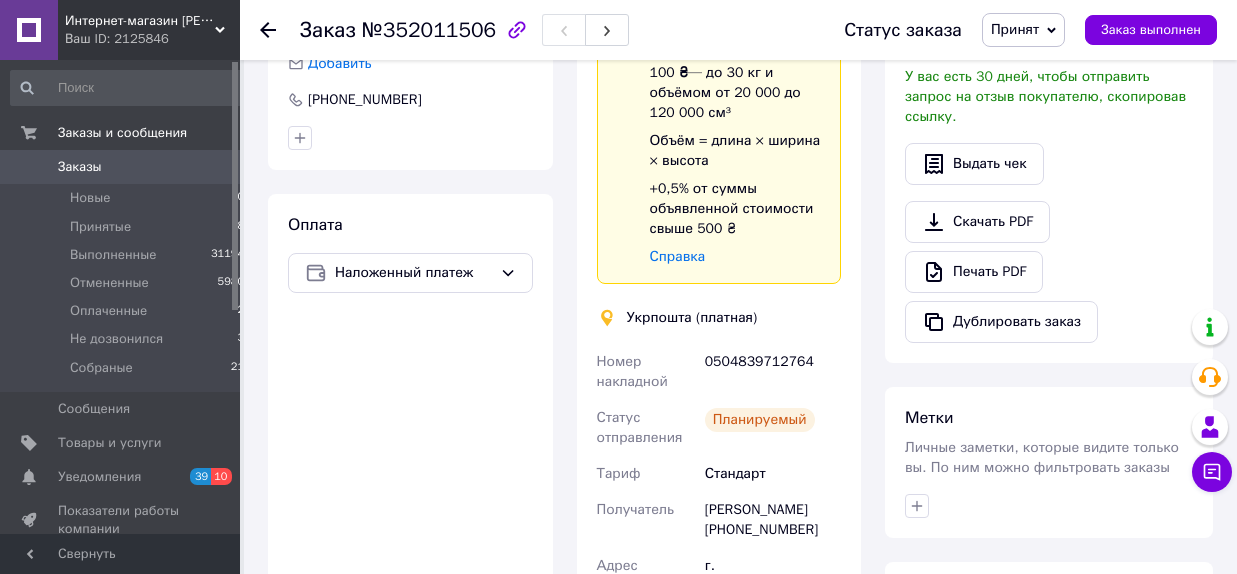 scroll, scrollTop: 550, scrollLeft: 0, axis: vertical 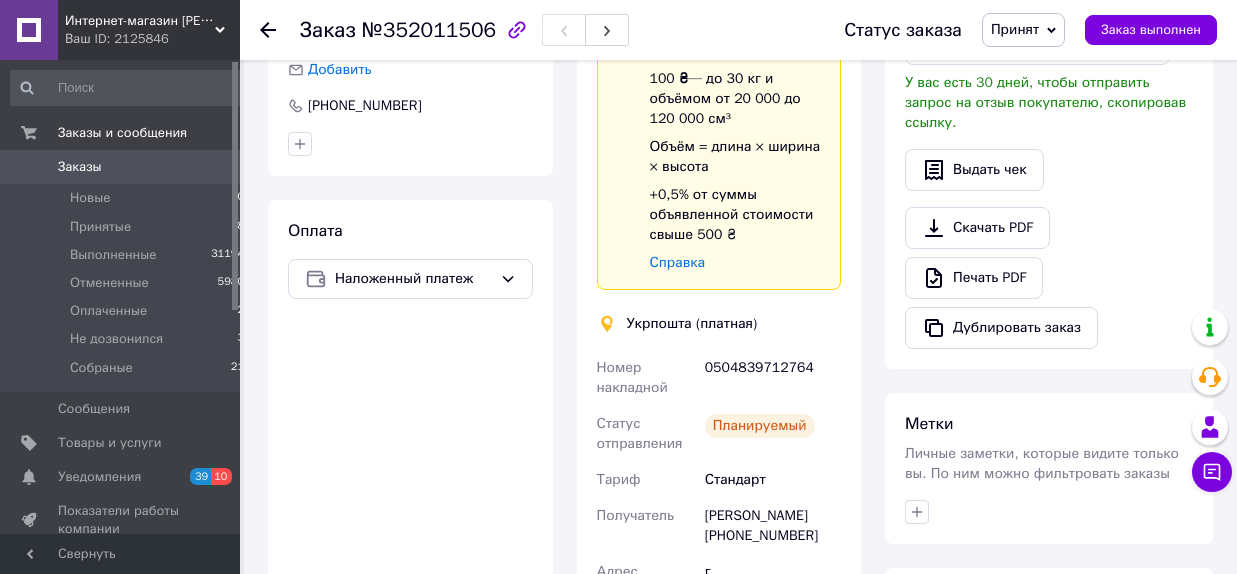 click on "Принят" at bounding box center (1015, 29) 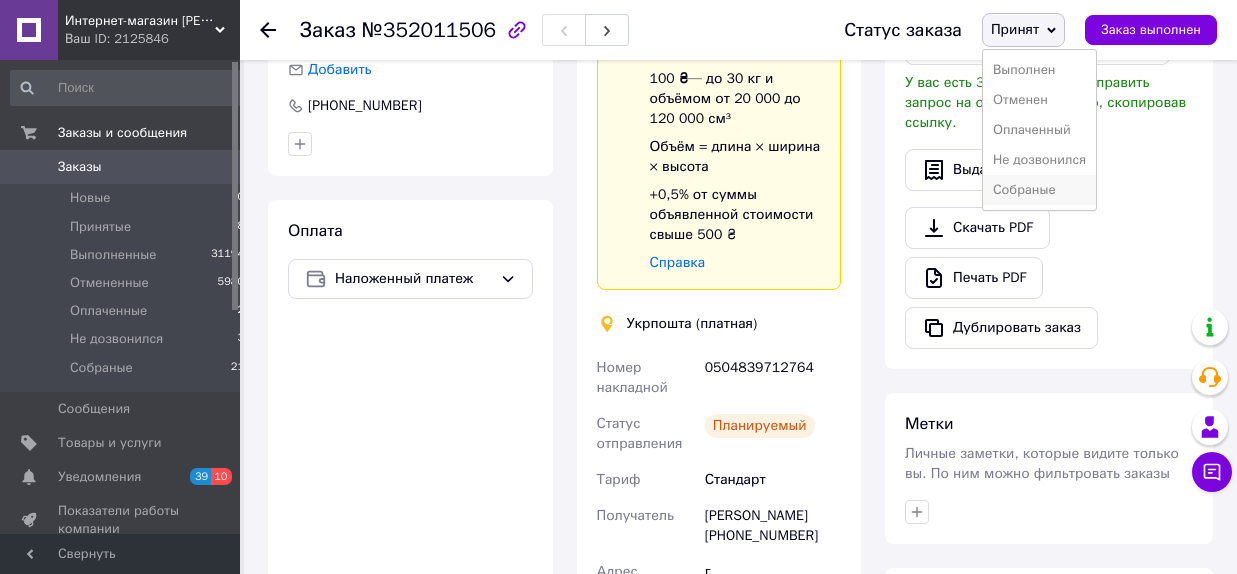 click on "Собраные" at bounding box center (1039, 190) 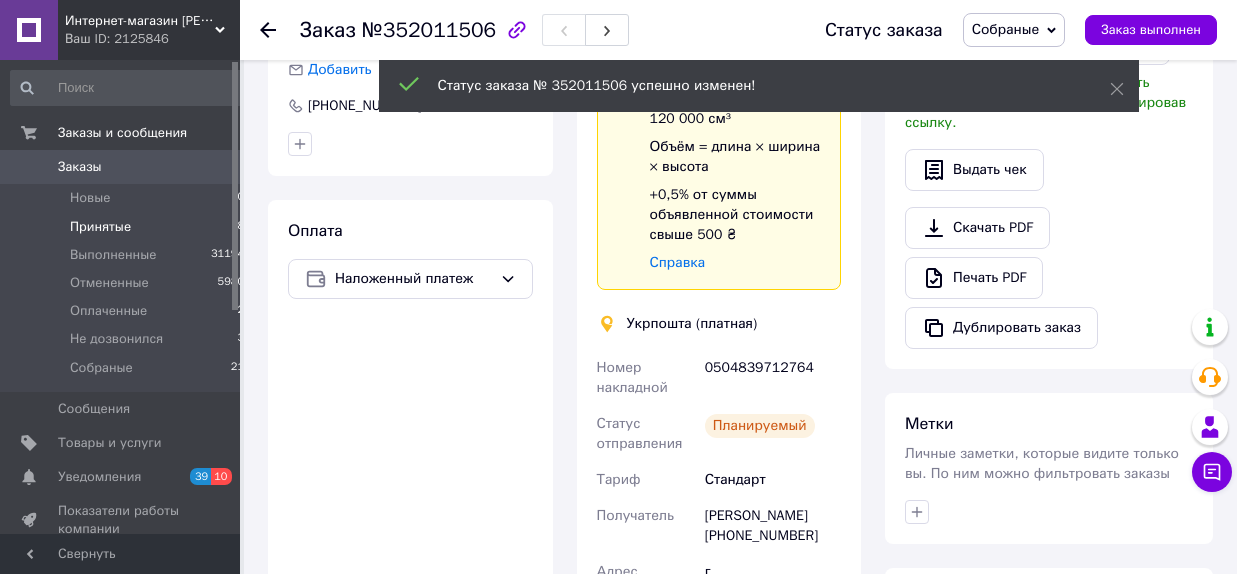 click on "Принятые" at bounding box center (100, 227) 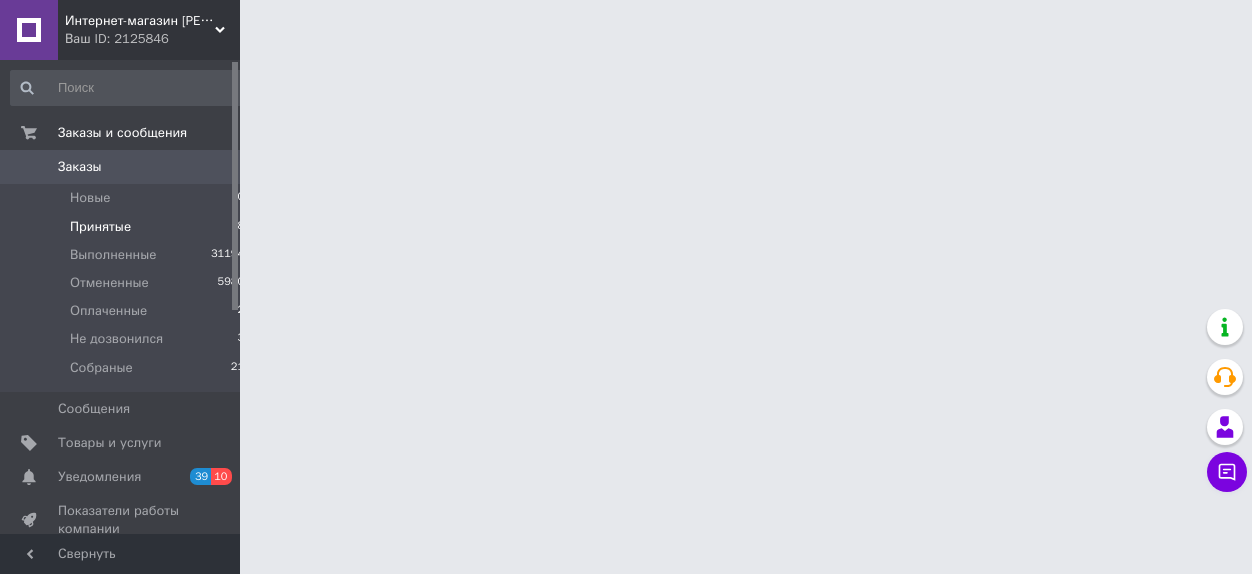 click on "Принятые" at bounding box center [100, 227] 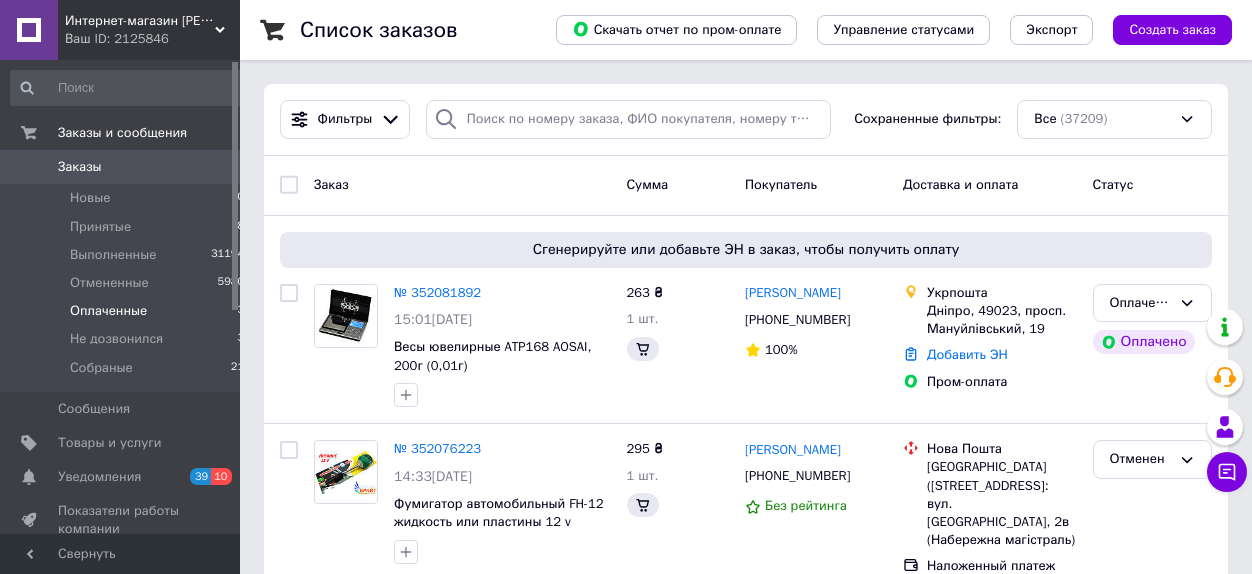 drag, startPoint x: 127, startPoint y: 226, endPoint x: 140, endPoint y: 309, distance: 84.0119 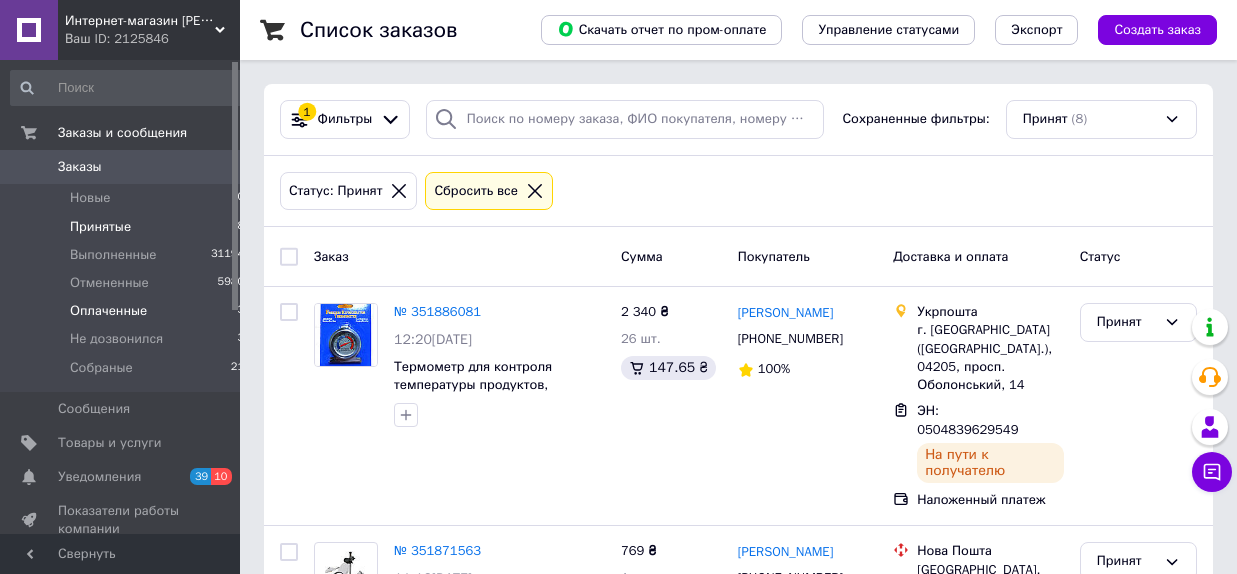 click on "Оплаченные" at bounding box center [108, 311] 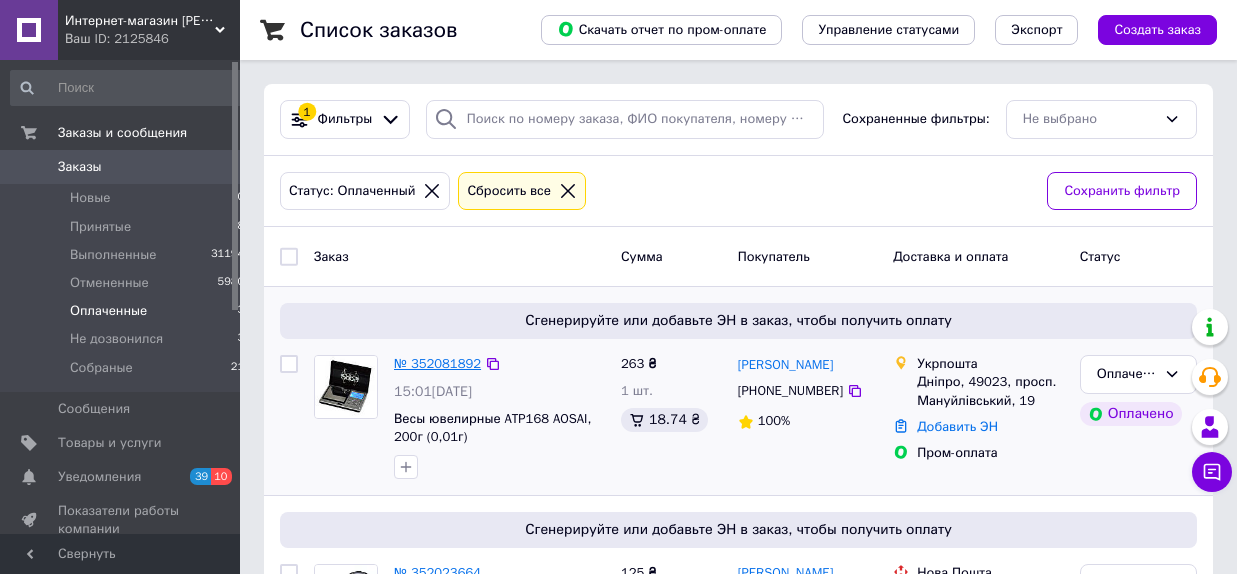 click on "№ 352081892" at bounding box center (437, 363) 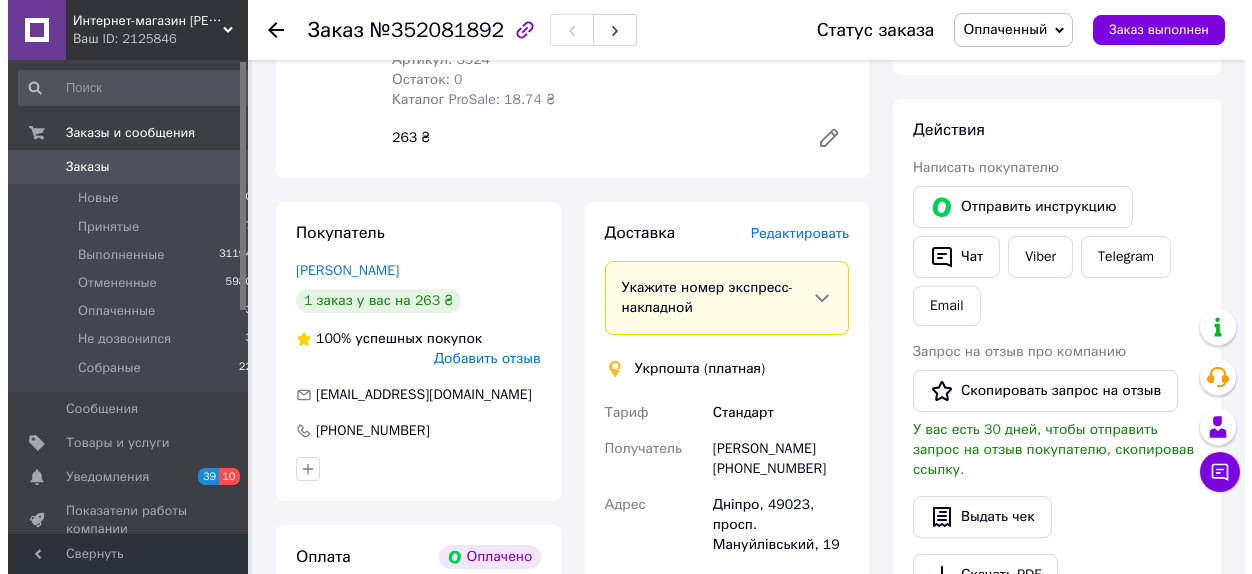 scroll, scrollTop: 330, scrollLeft: 0, axis: vertical 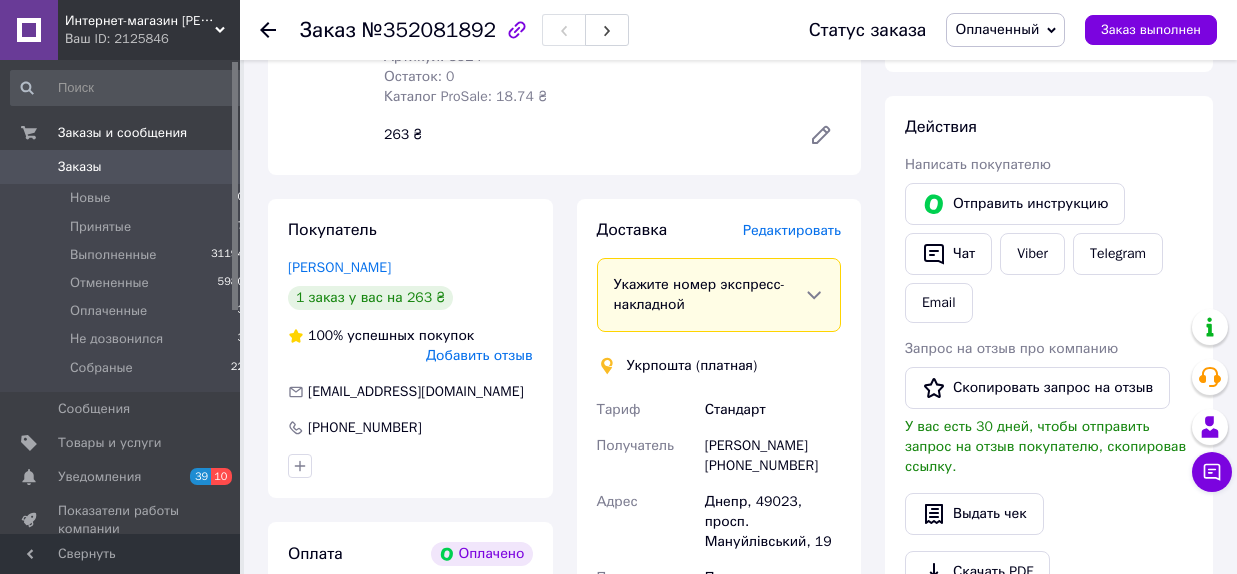 click on "Редактировать" at bounding box center [792, 230] 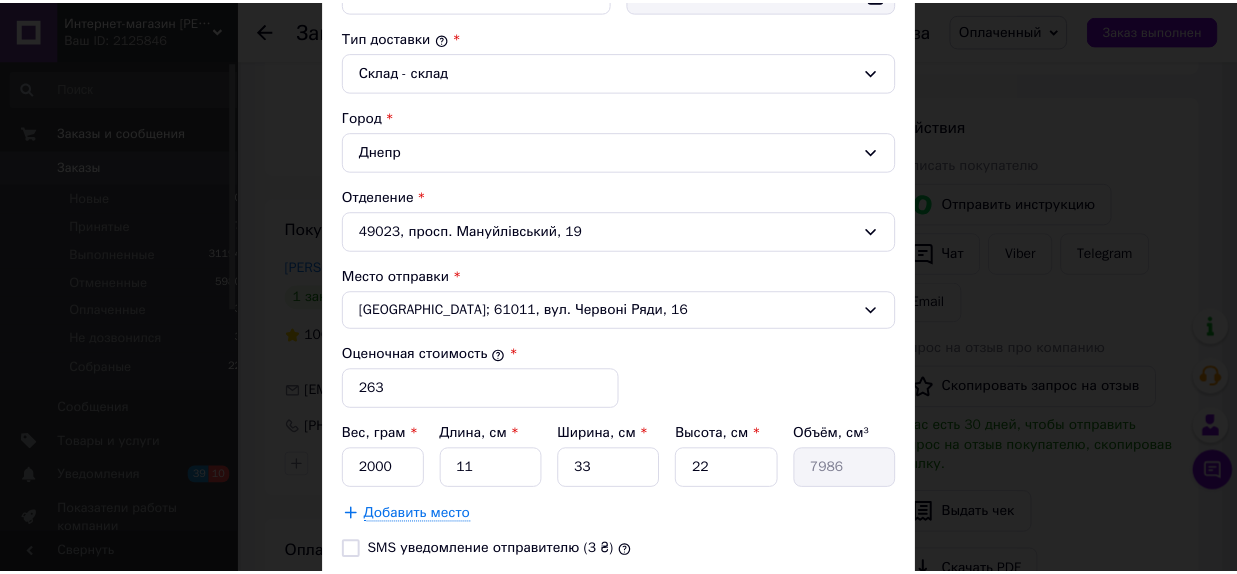scroll, scrollTop: 675, scrollLeft: 0, axis: vertical 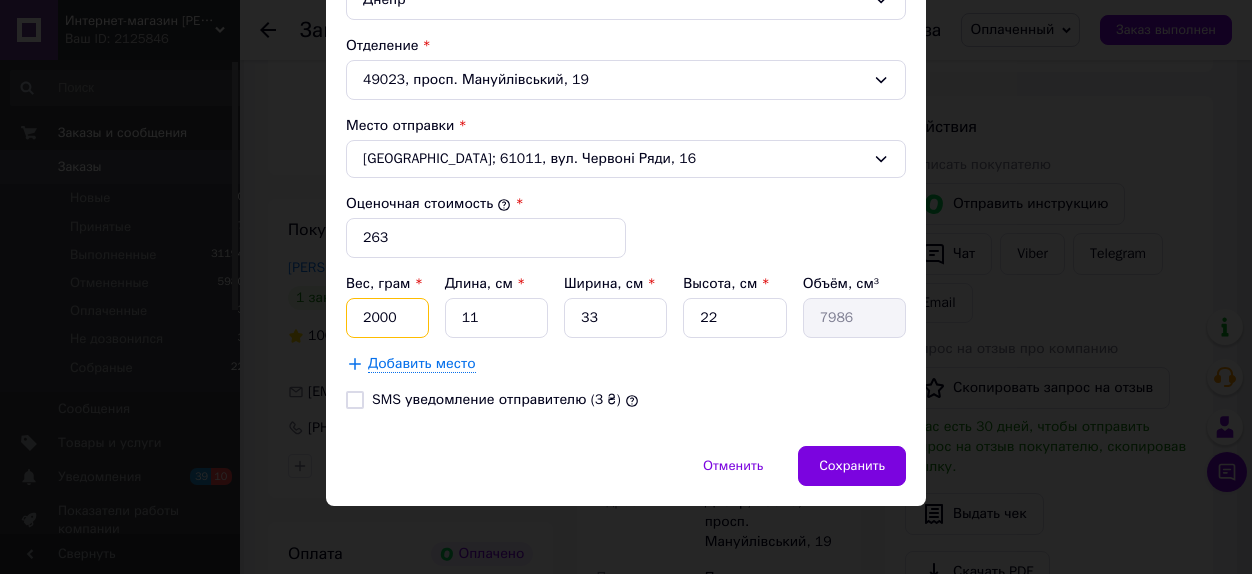 drag, startPoint x: 403, startPoint y: 324, endPoint x: 313, endPoint y: 314, distance: 90.55385 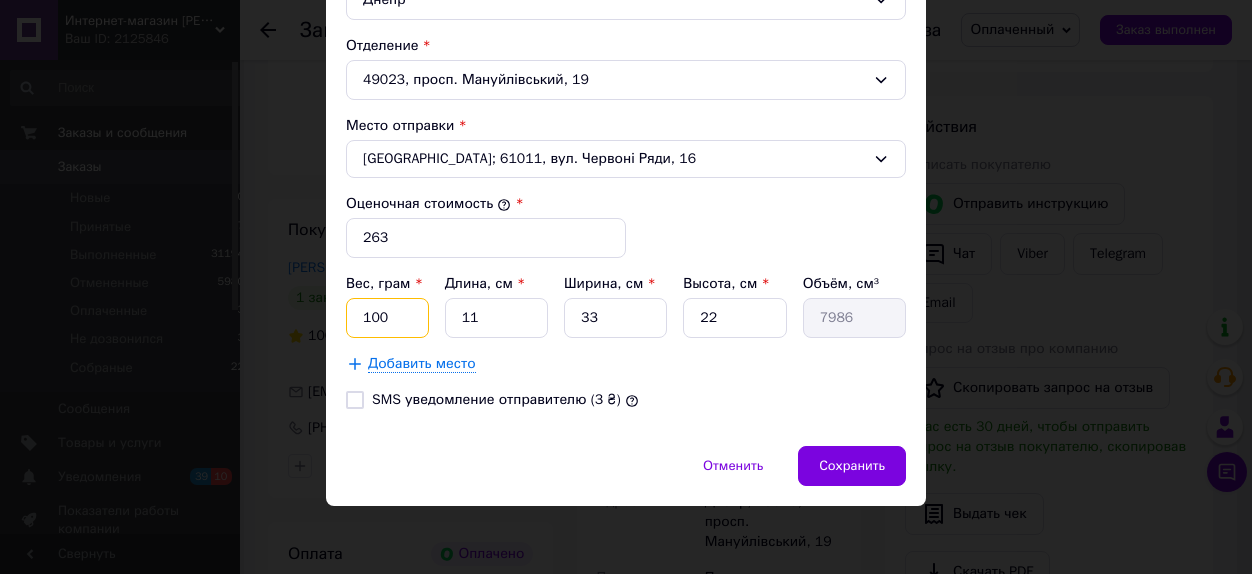 type on "100" 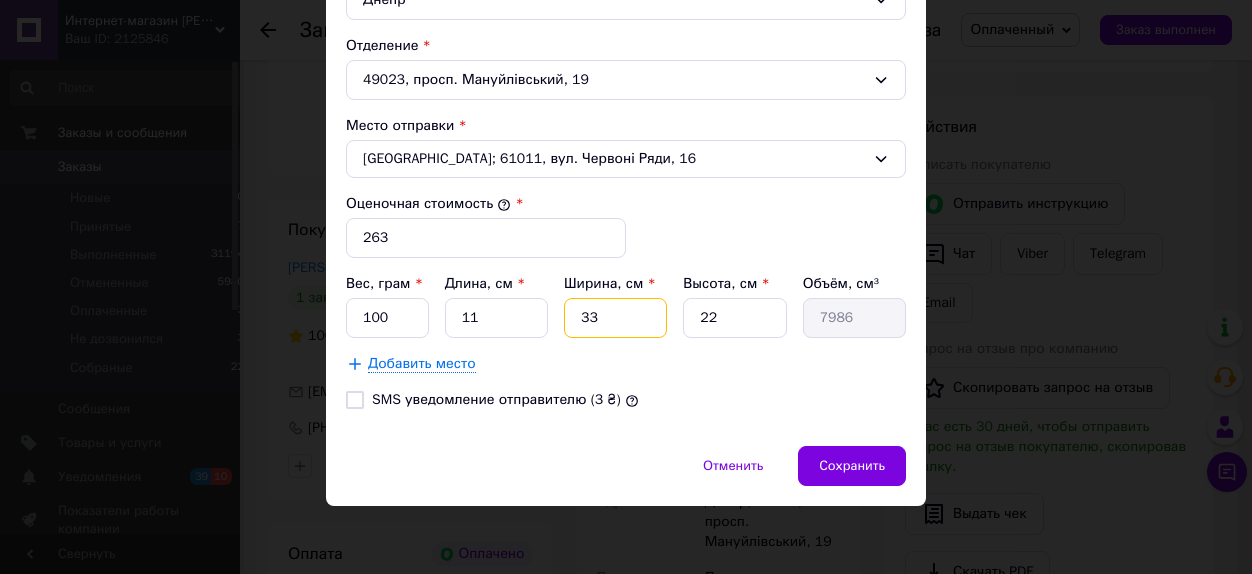 click on "33" at bounding box center (615, 318) 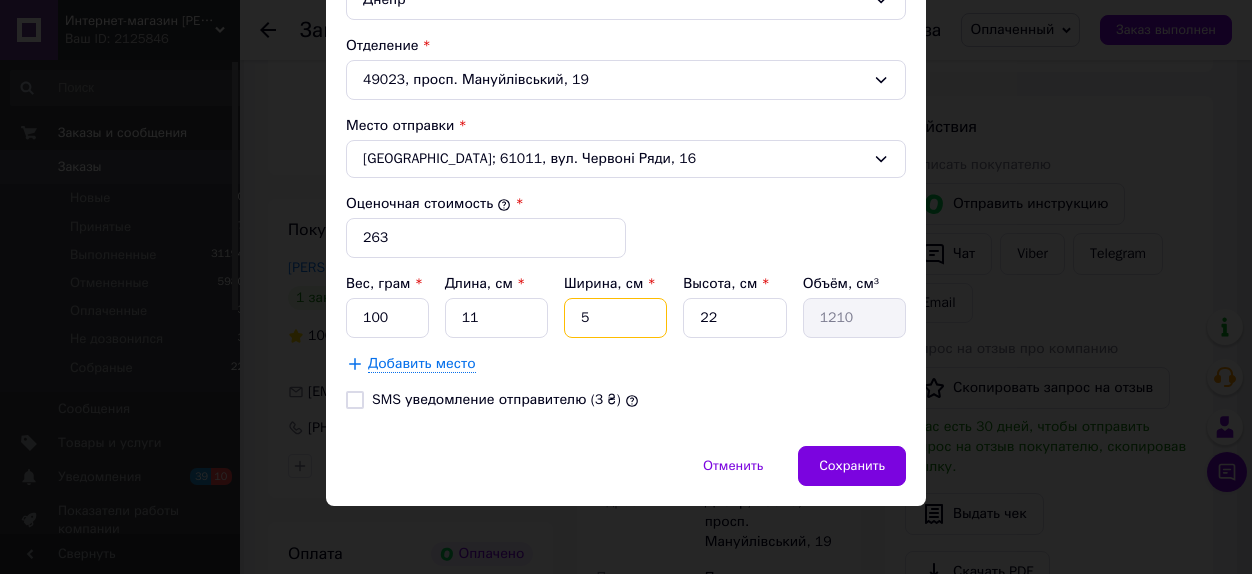 type on "5" 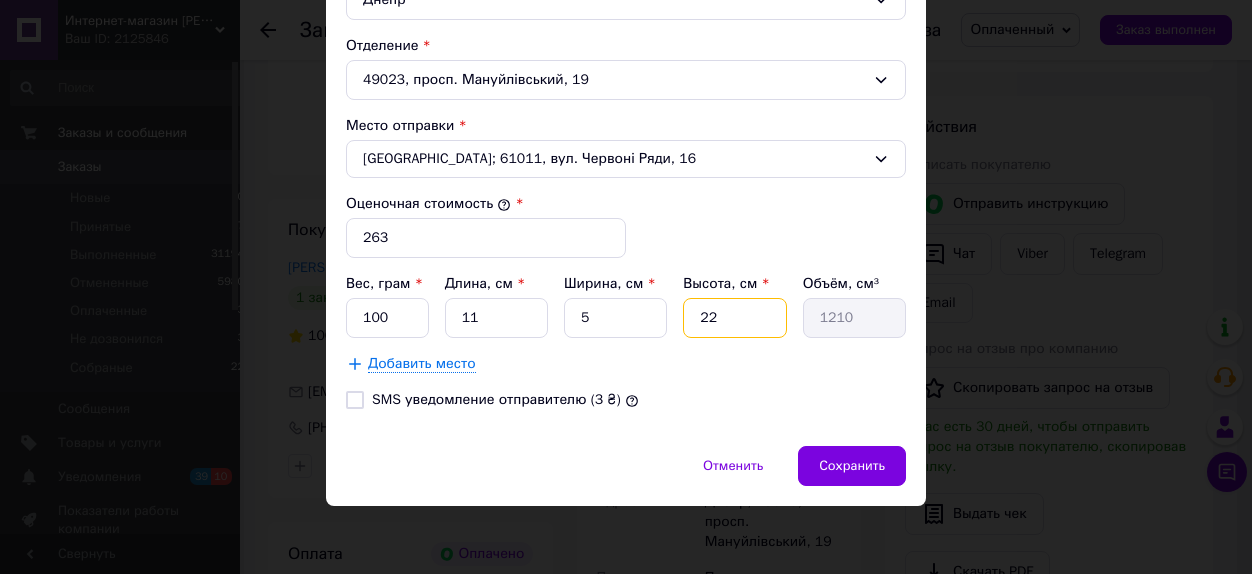 drag, startPoint x: 708, startPoint y: 312, endPoint x: 680, endPoint y: 307, distance: 28.442924 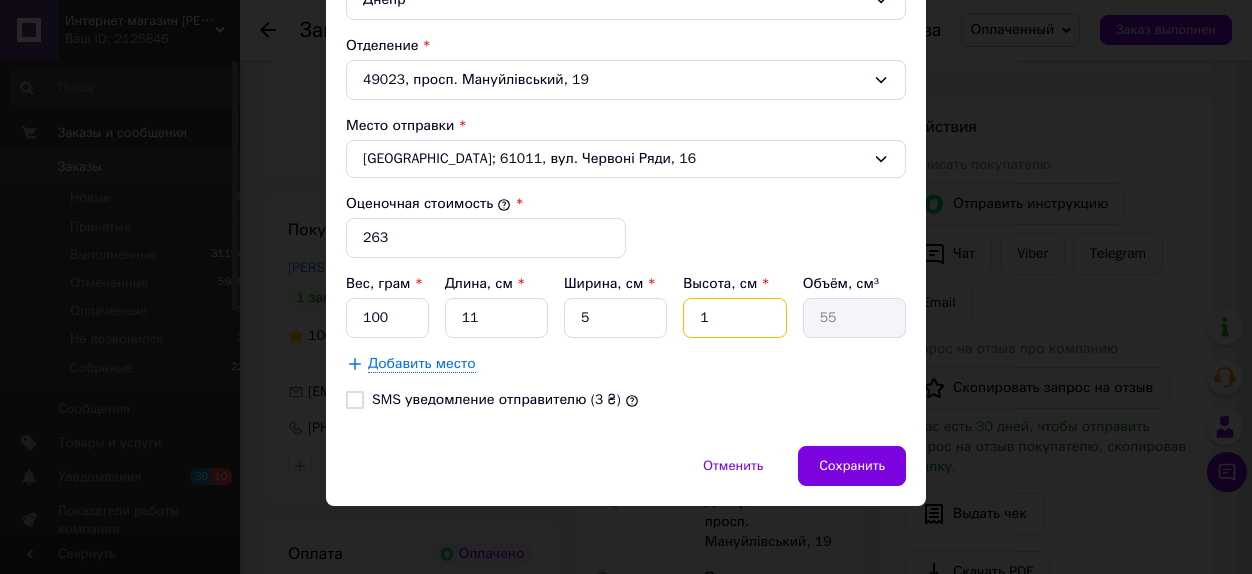 type on "10" 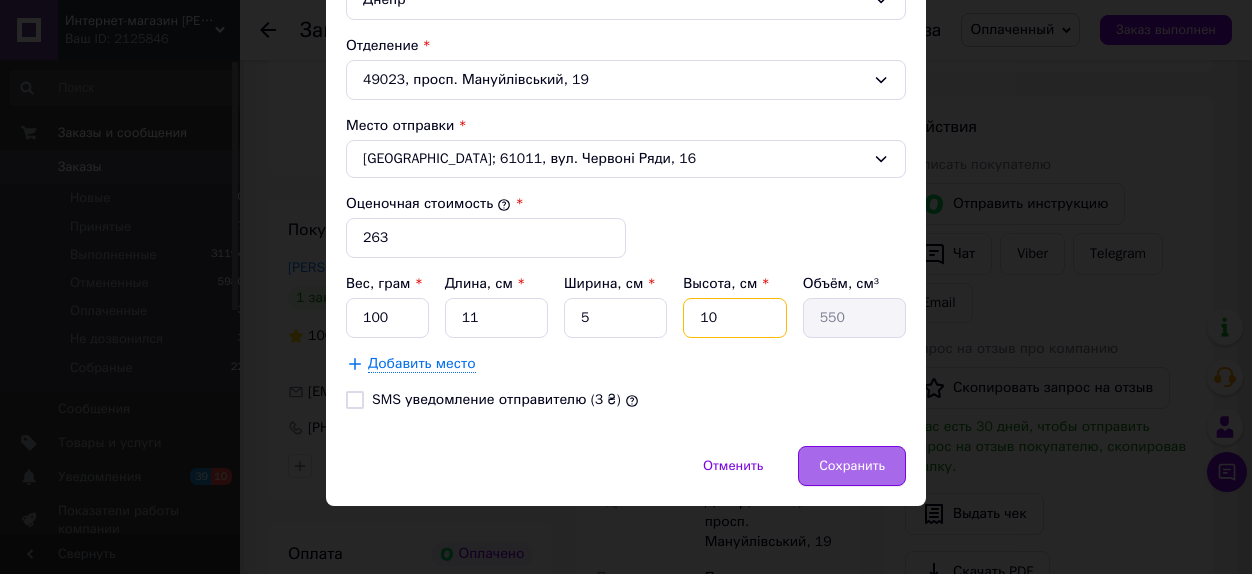 type on "10" 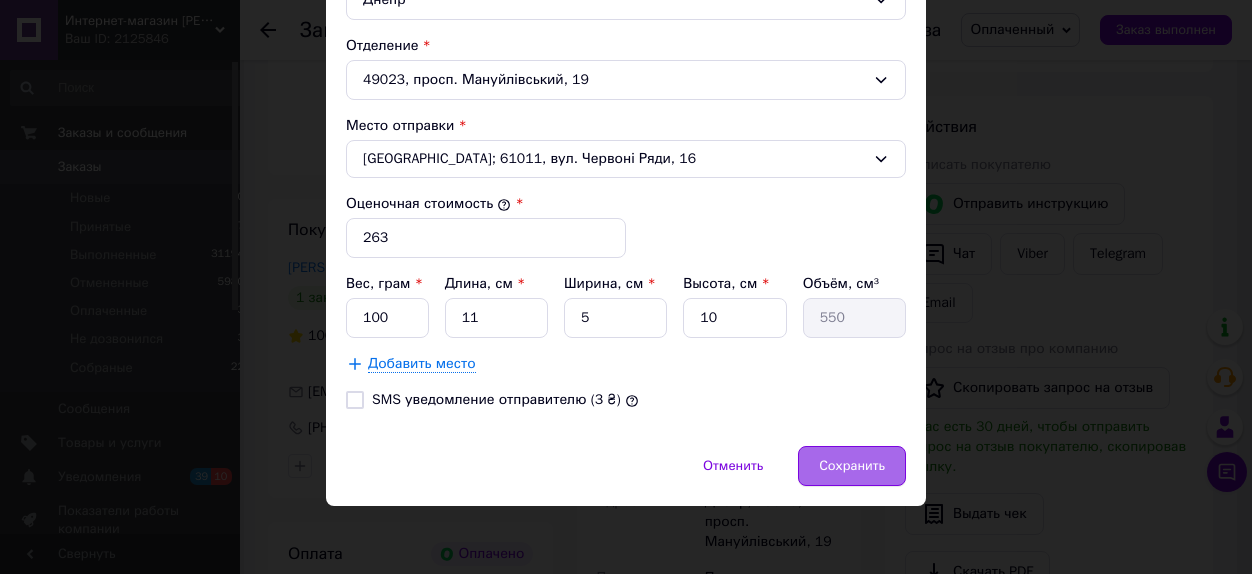 click on "Сохранить" at bounding box center [852, 466] 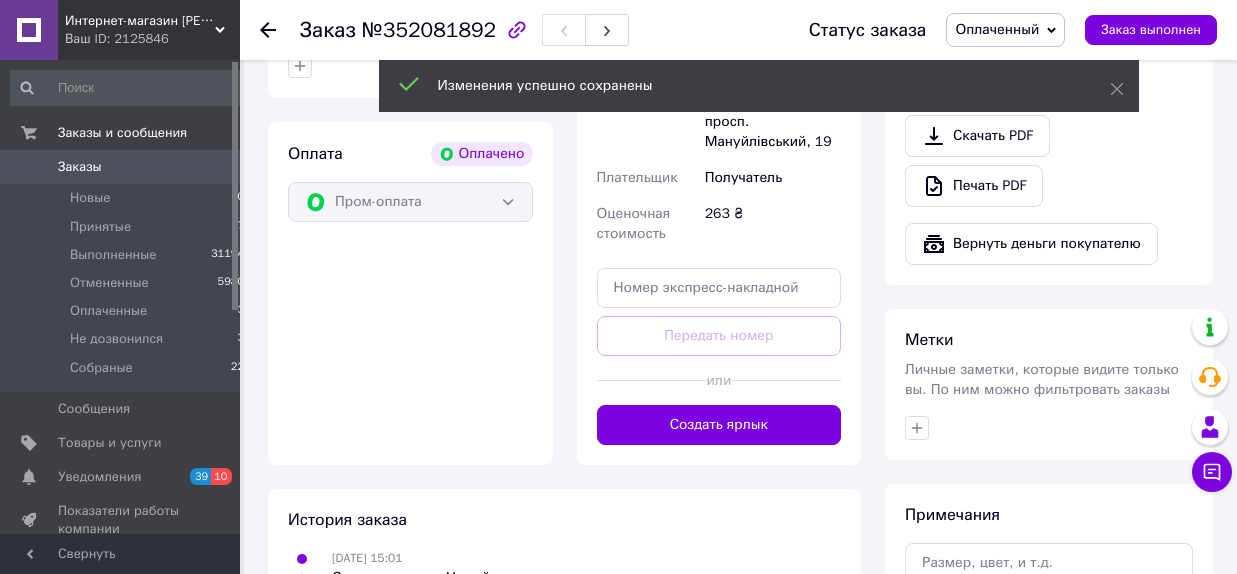 scroll, scrollTop: 770, scrollLeft: 0, axis: vertical 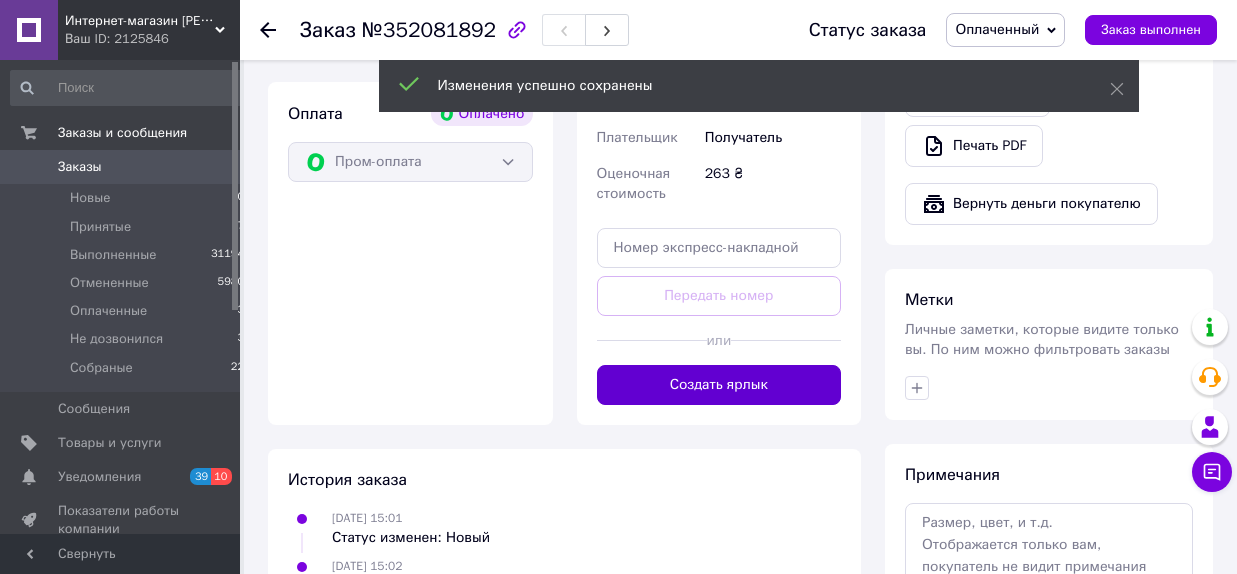 click on "Создать ярлык" at bounding box center [719, 385] 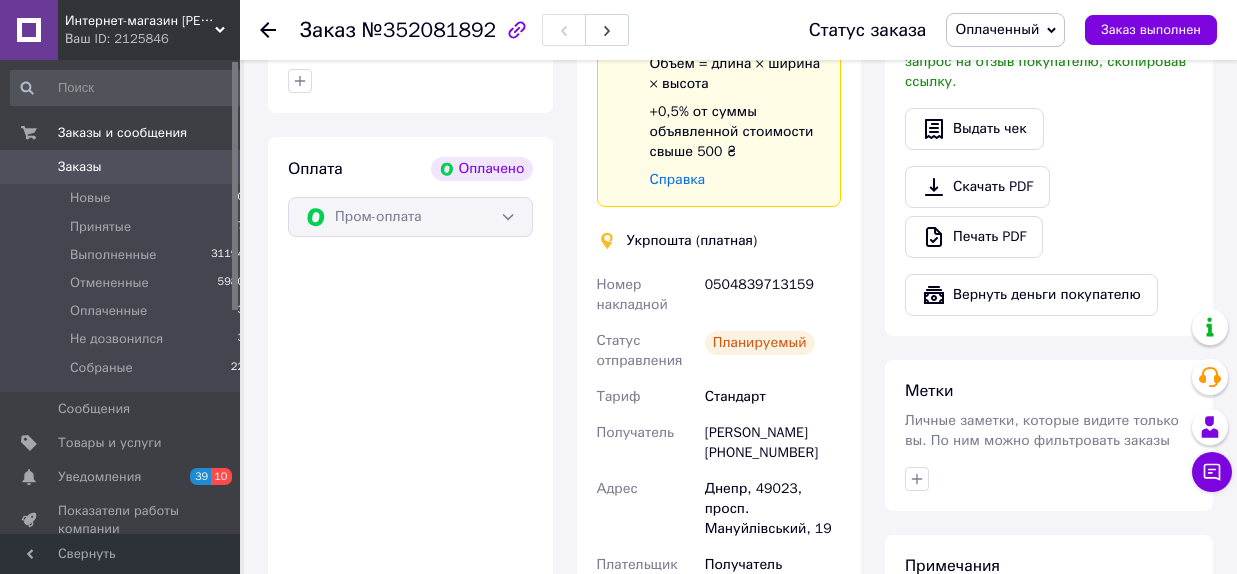 scroll, scrollTop: 660, scrollLeft: 0, axis: vertical 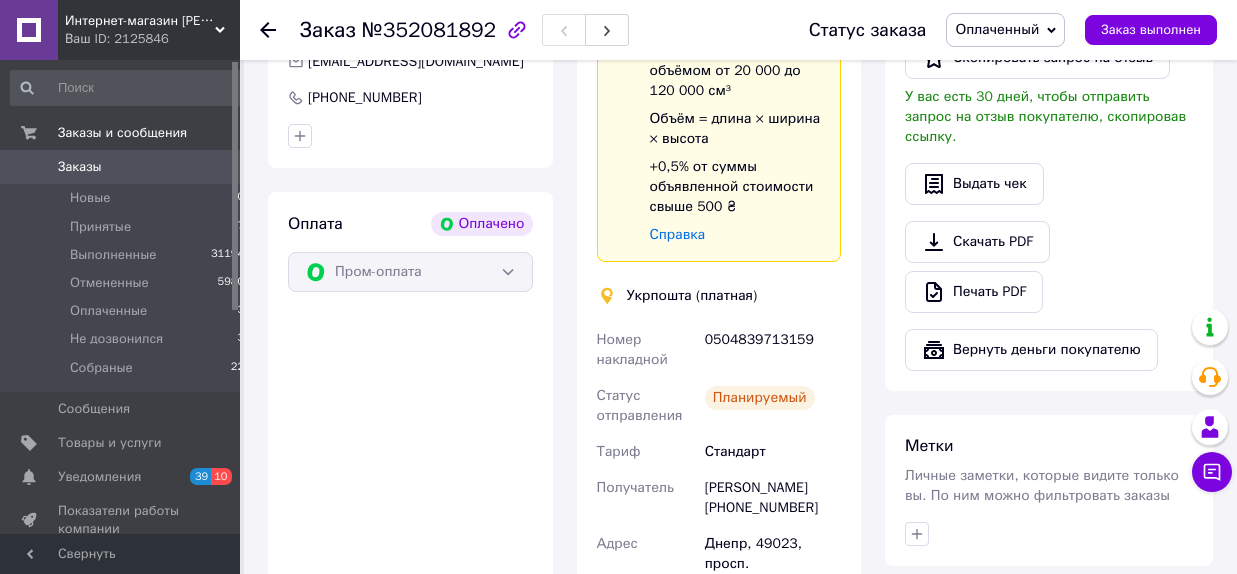click on "Оплаченный" at bounding box center (1005, 30) 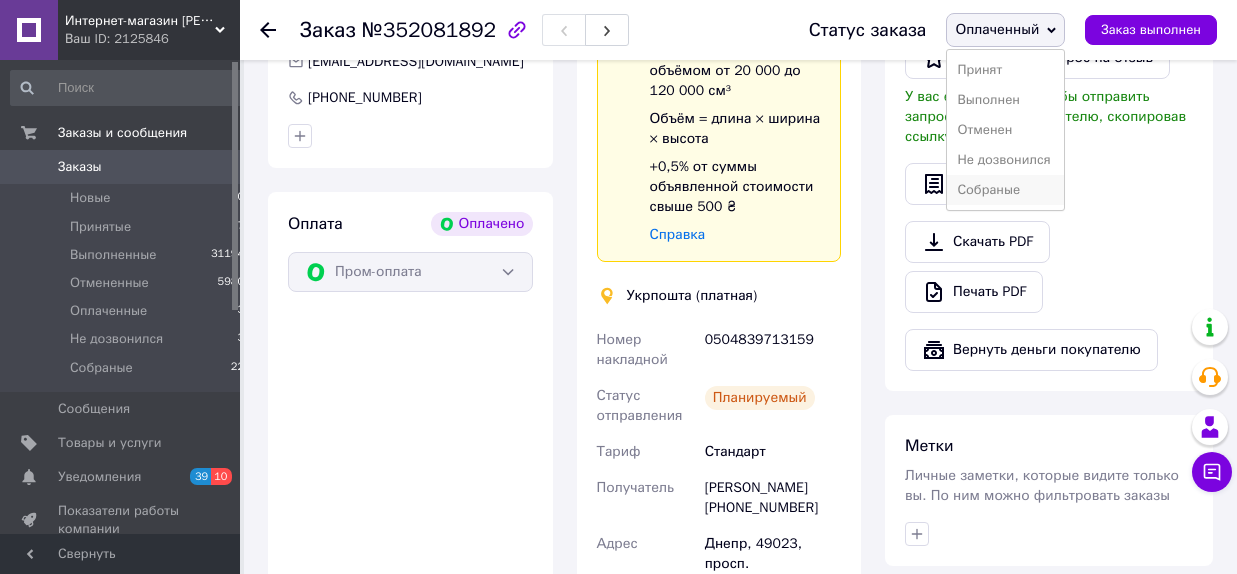 click on "Собраные" at bounding box center [1005, 190] 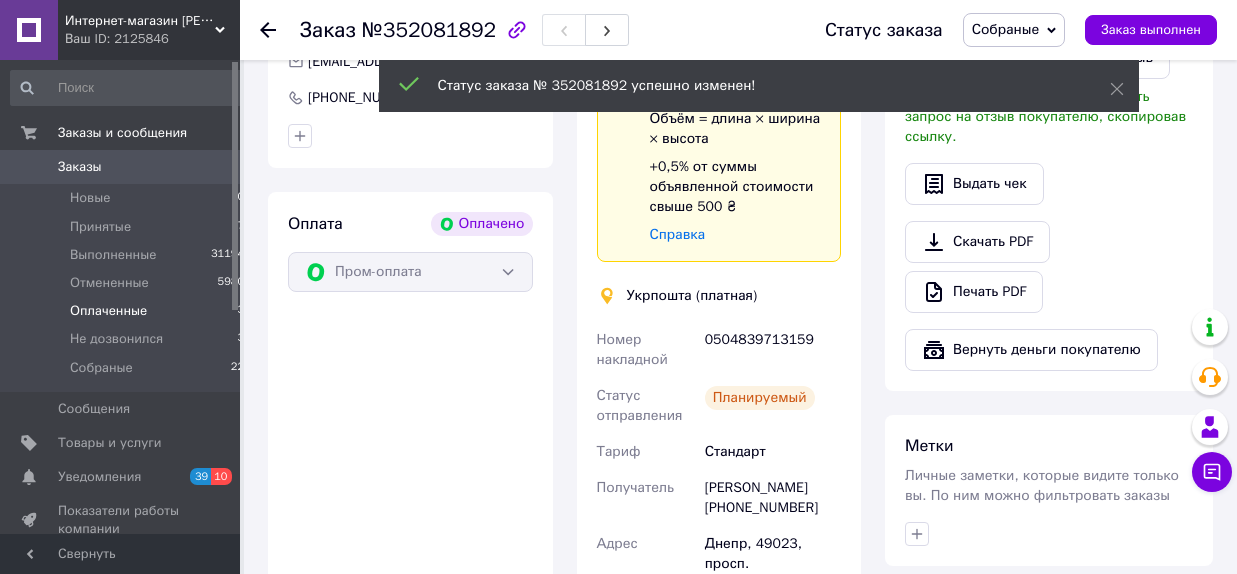 click on "Оплаченные" at bounding box center [108, 311] 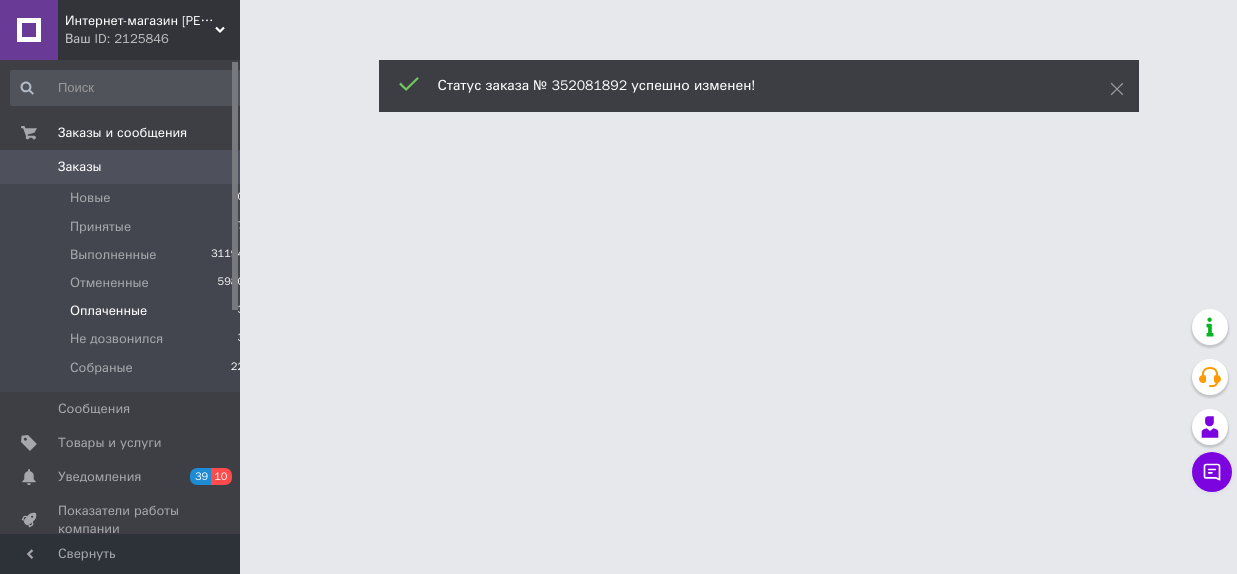 scroll, scrollTop: 0, scrollLeft: 0, axis: both 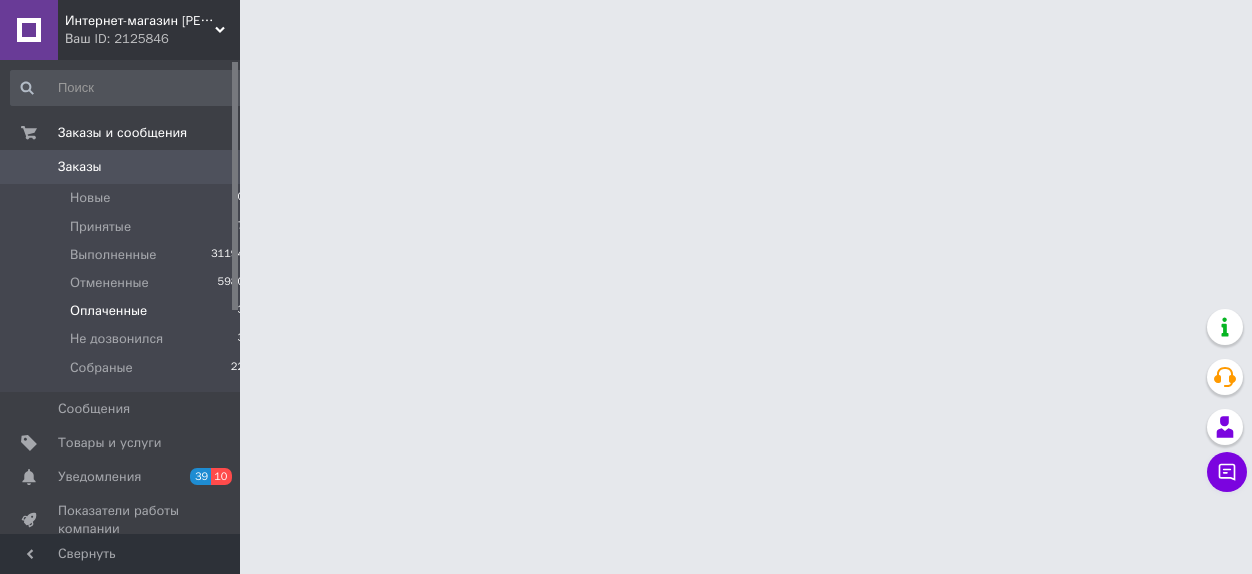 click on "Оплаченные" at bounding box center [108, 311] 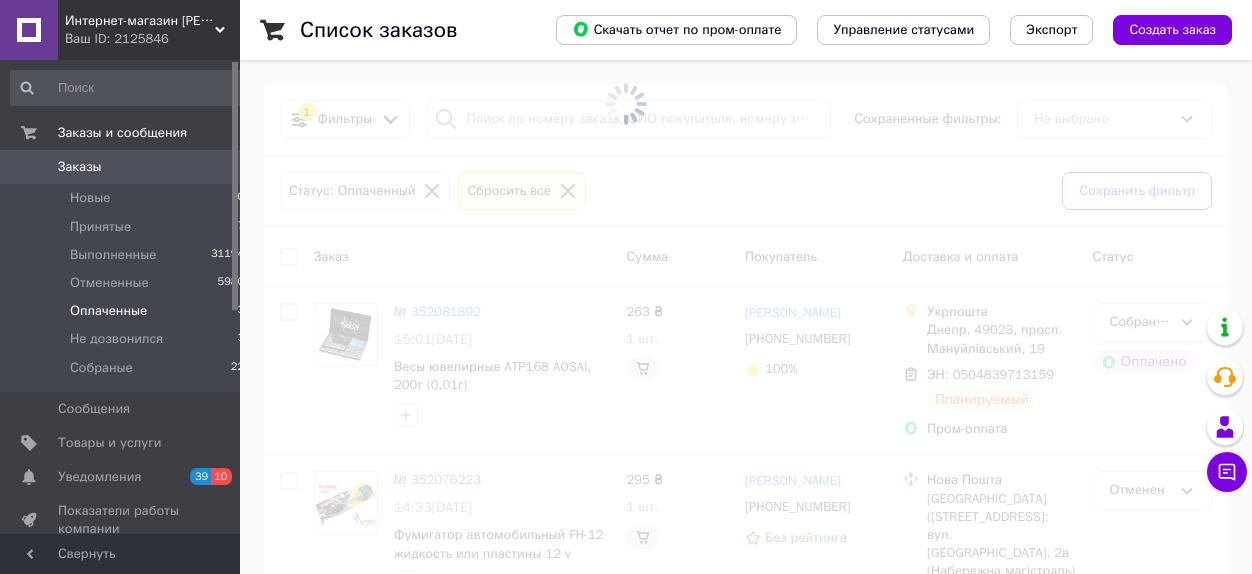 click at bounding box center (626, 287) 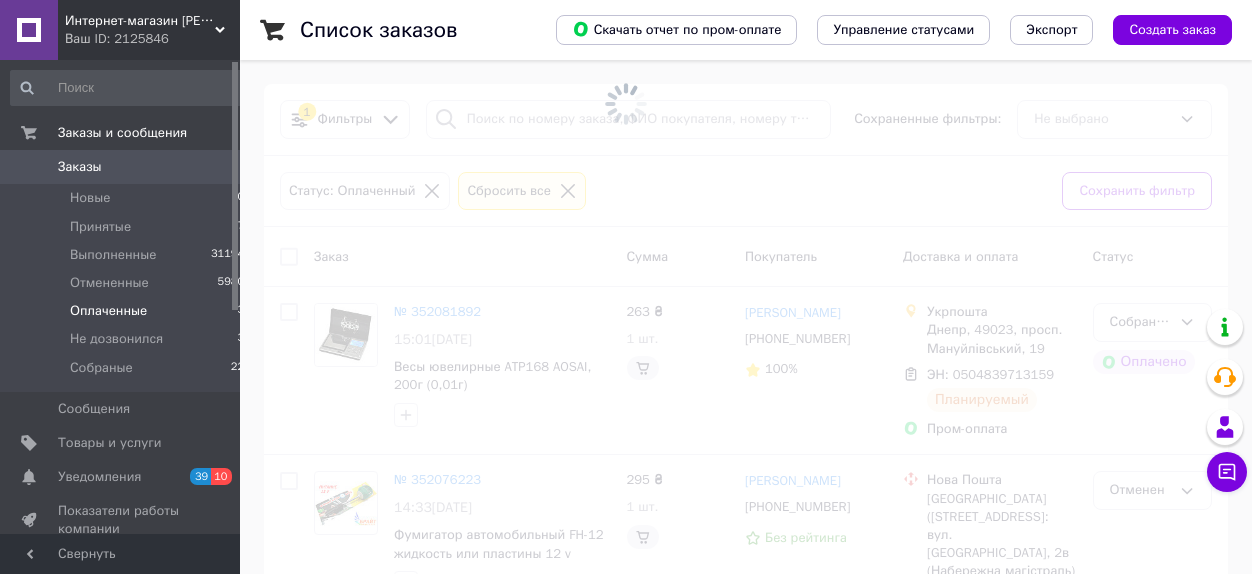 click at bounding box center (626, 287) 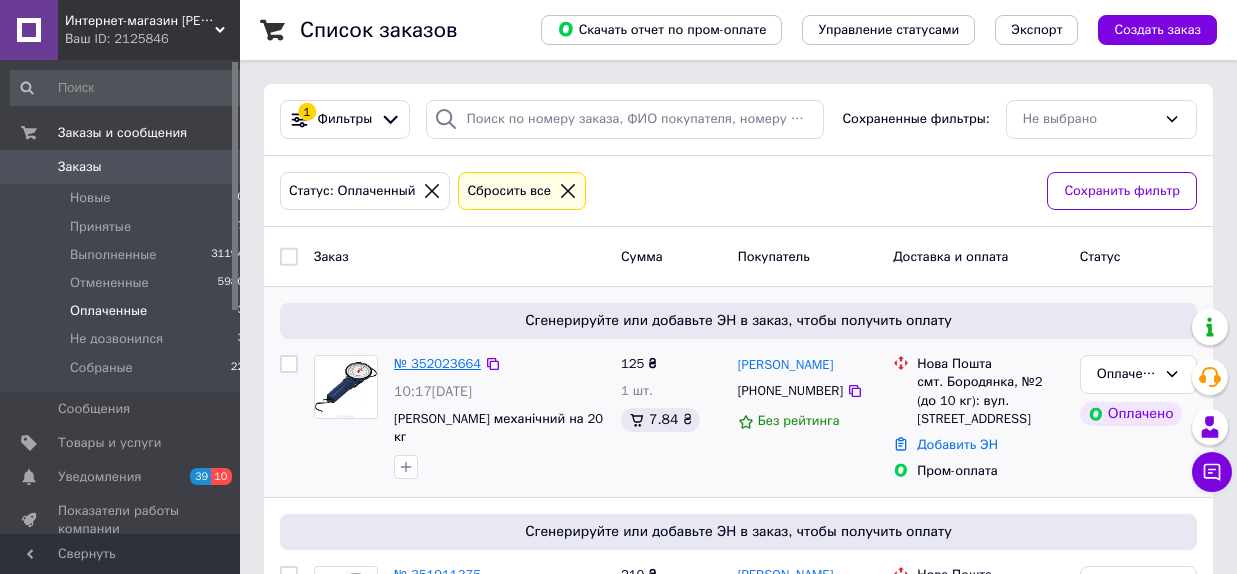 click on "№ 352023664" at bounding box center (437, 363) 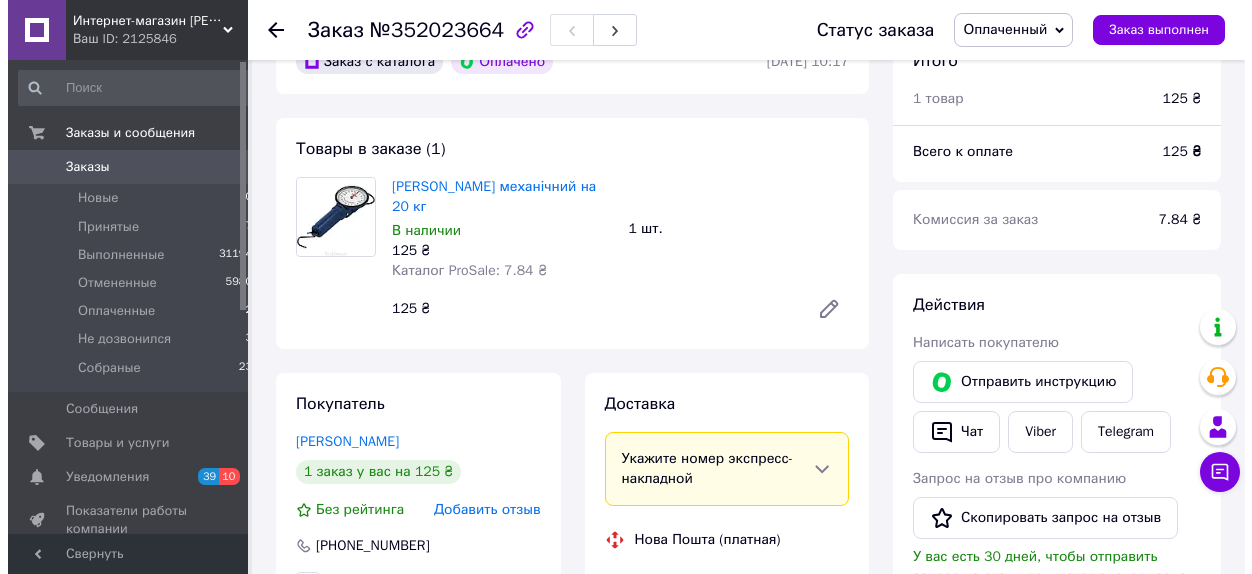scroll, scrollTop: 330, scrollLeft: 0, axis: vertical 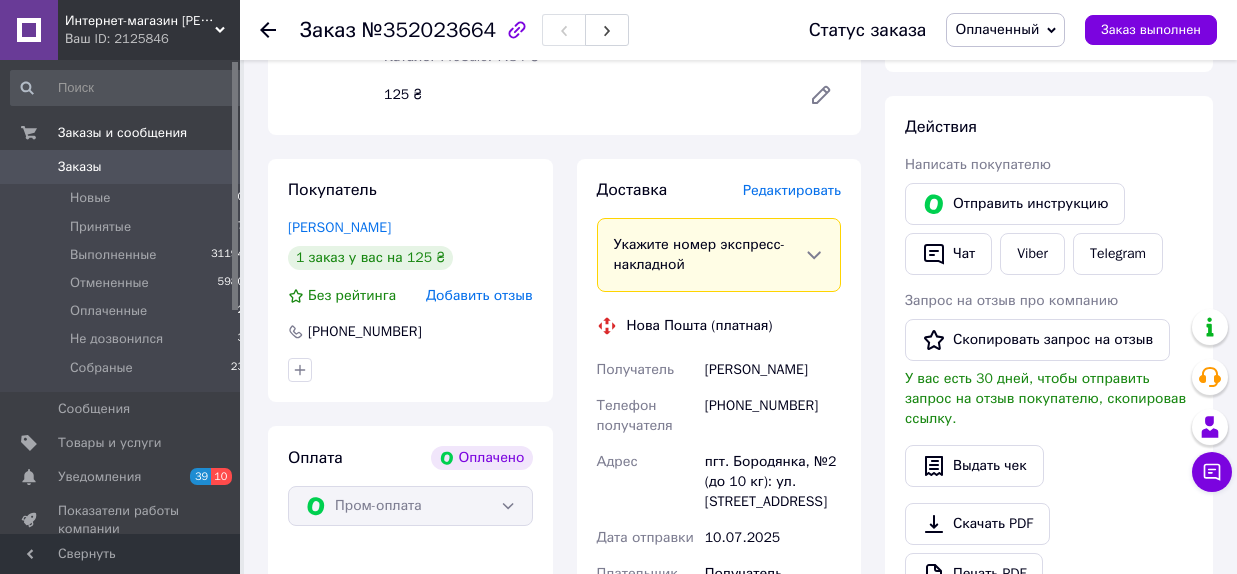 click on "Редактировать" at bounding box center (792, 190) 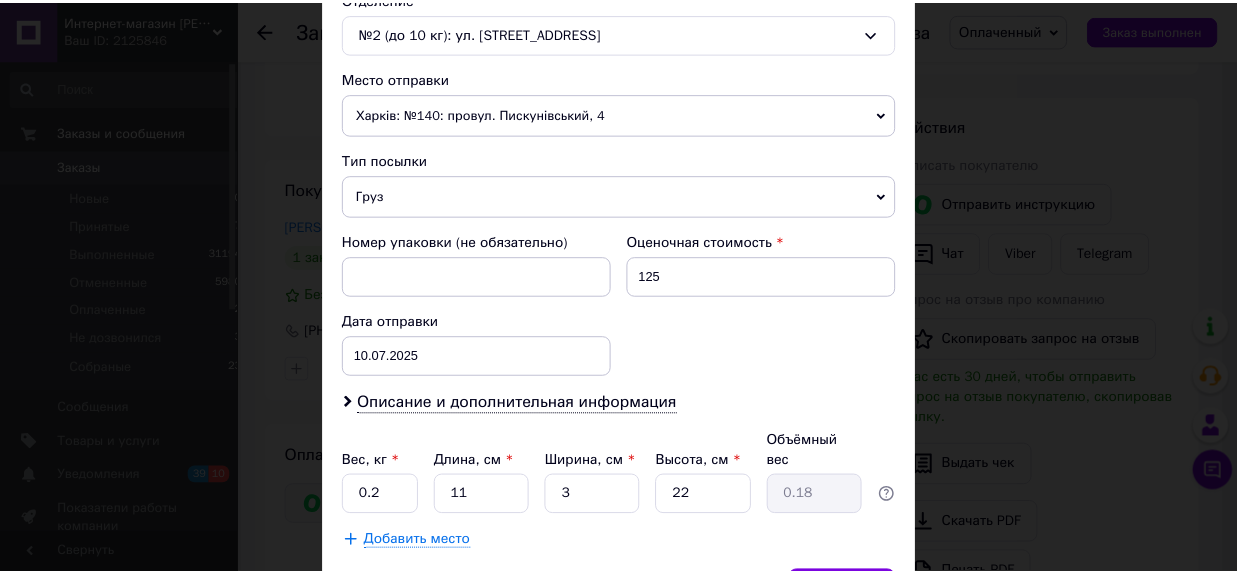 scroll, scrollTop: 752, scrollLeft: 0, axis: vertical 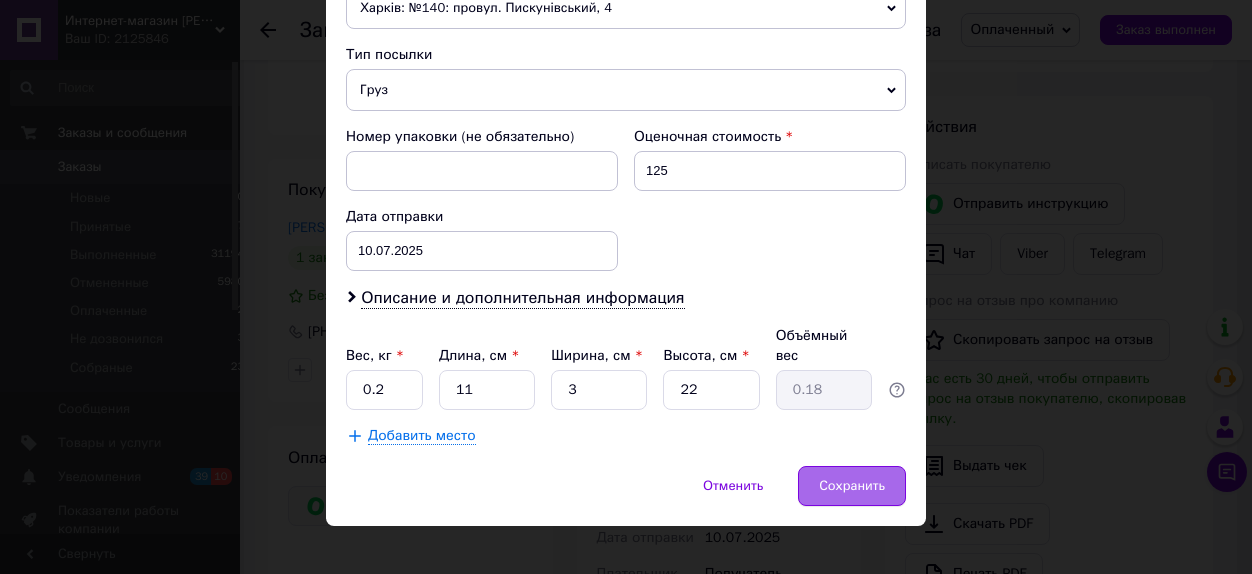 click on "Сохранить" at bounding box center [852, 486] 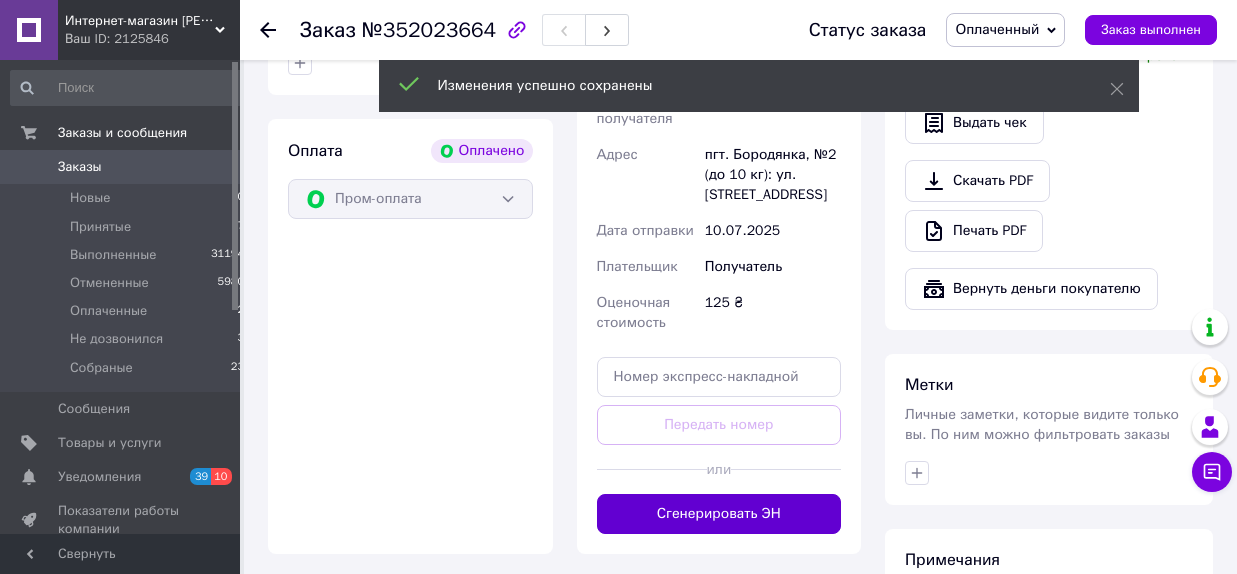scroll, scrollTop: 770, scrollLeft: 0, axis: vertical 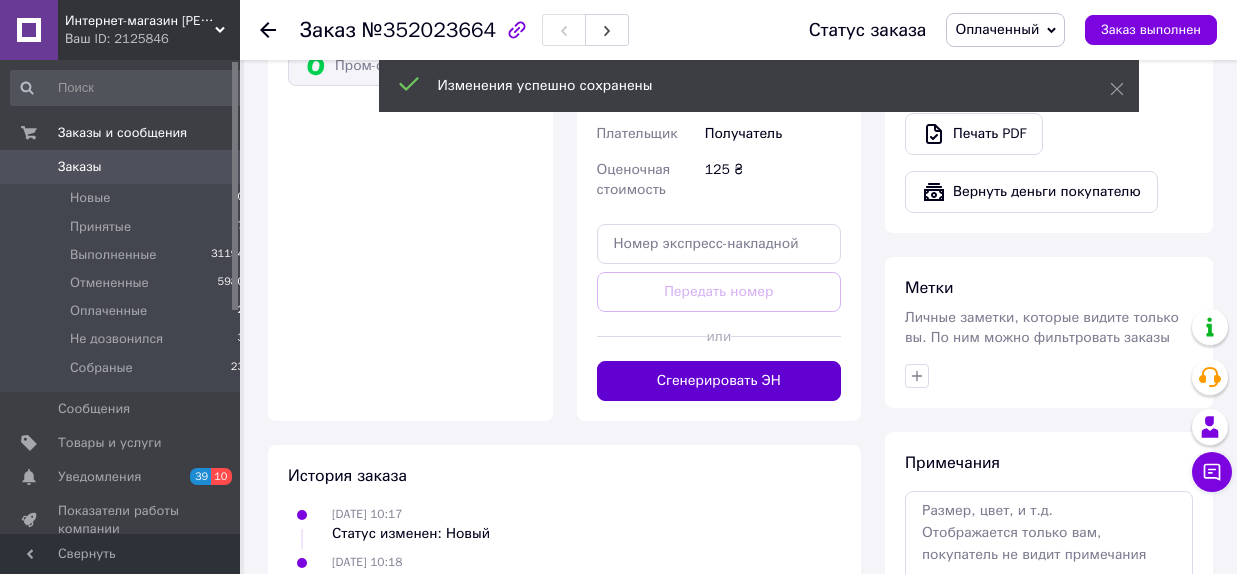 click on "Сгенерировать ЭН" at bounding box center (719, 381) 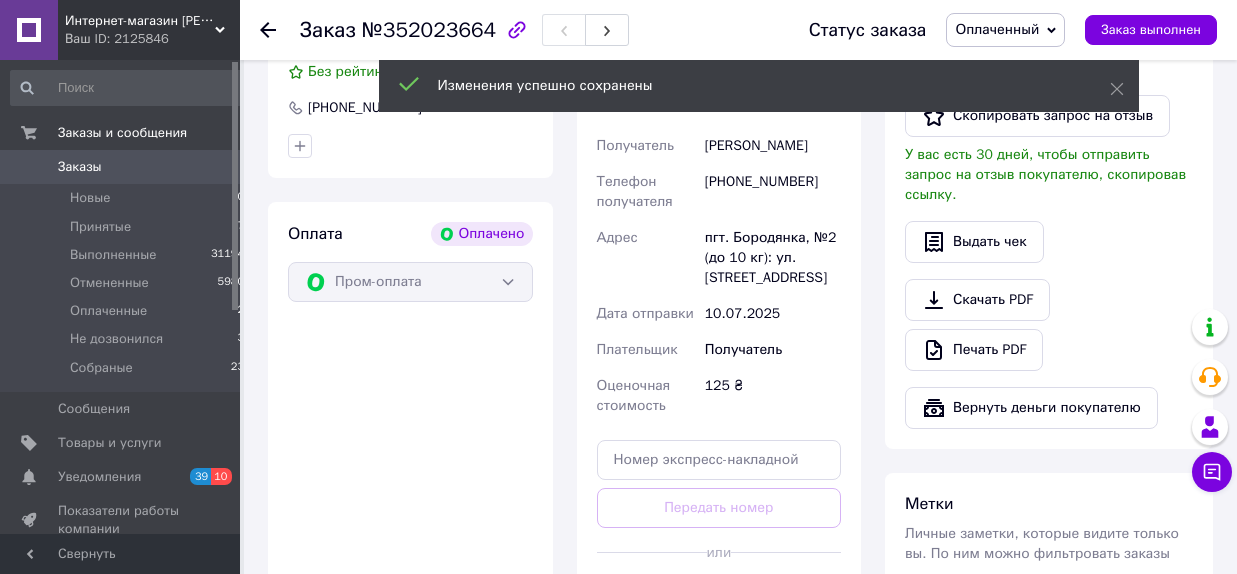 scroll, scrollTop: 440, scrollLeft: 0, axis: vertical 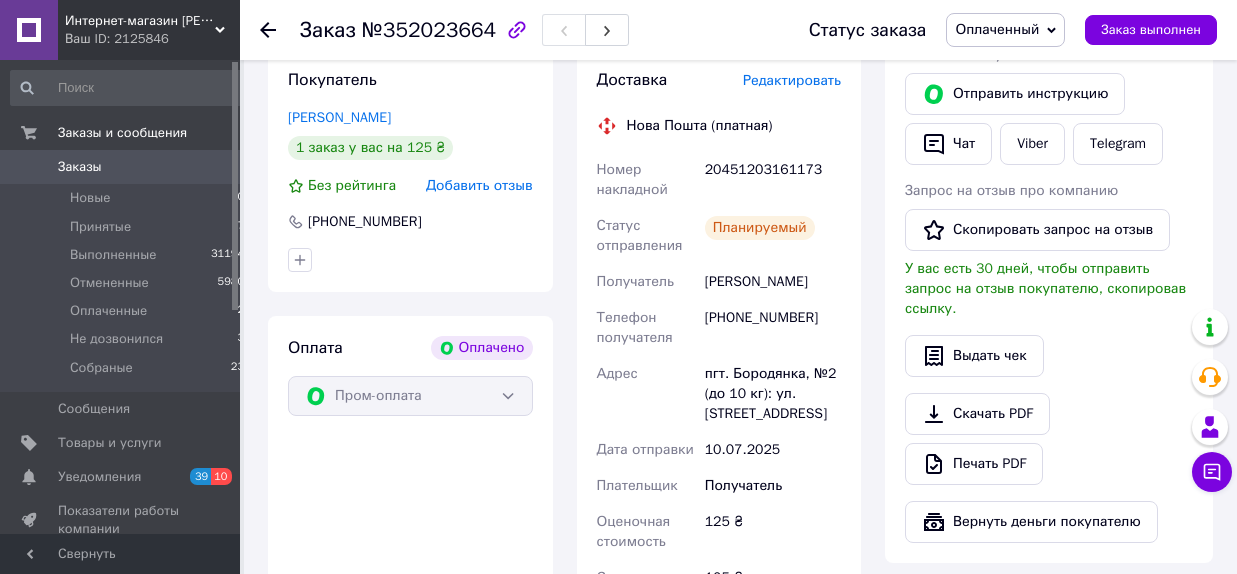 click on "Оплаченный" at bounding box center [1005, 30] 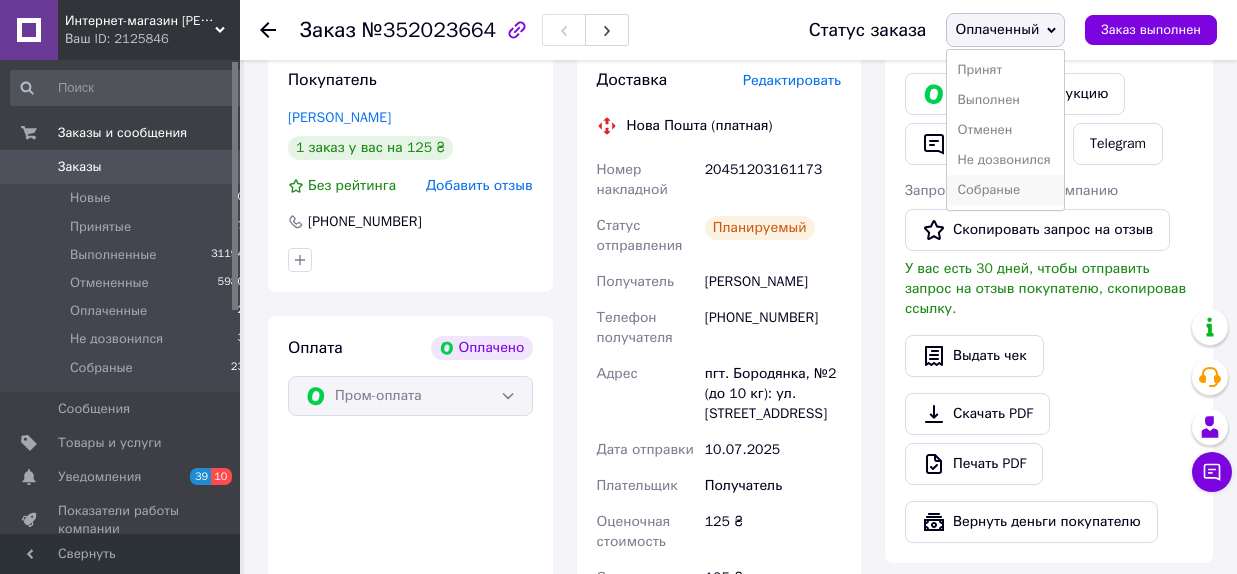 click on "Собраные" at bounding box center (1005, 190) 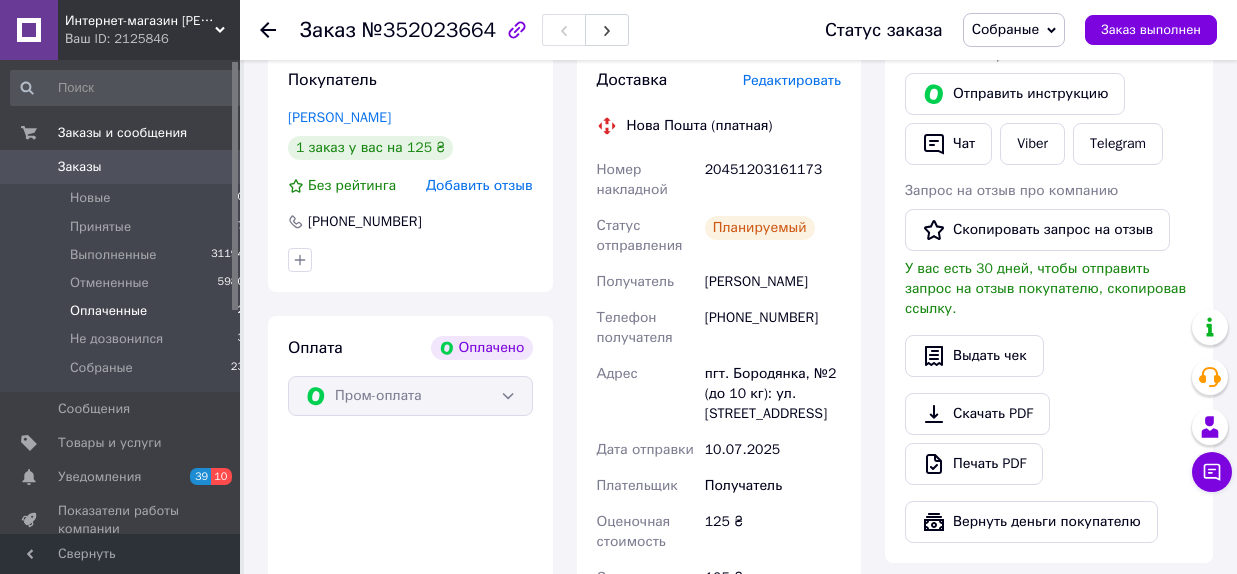 click on "Оплаченные" at bounding box center [108, 311] 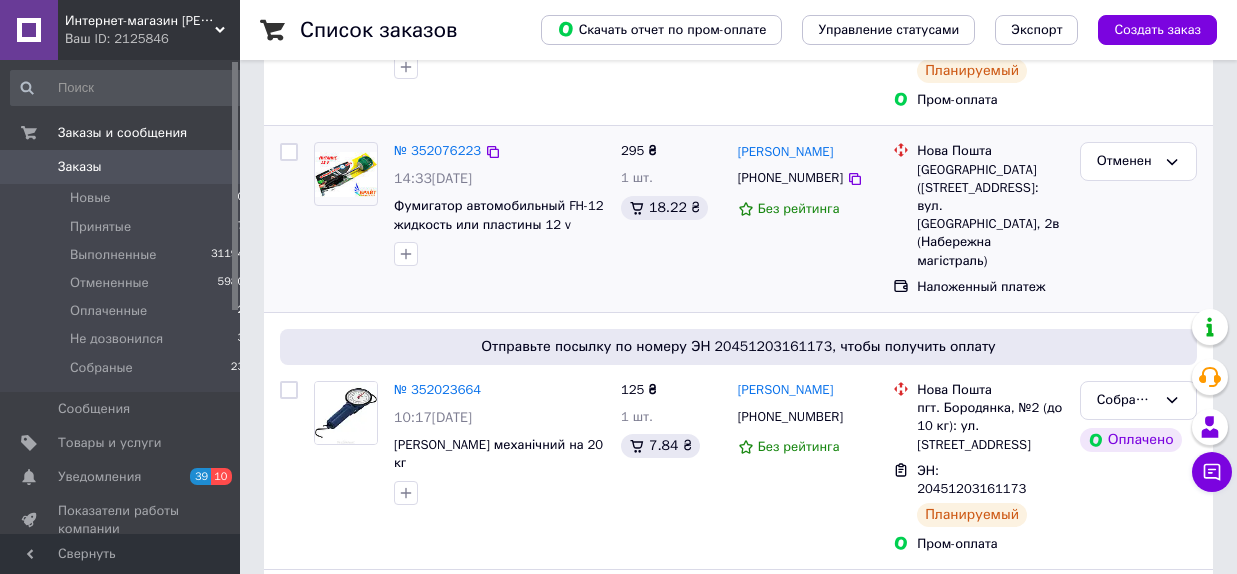 scroll, scrollTop: 330, scrollLeft: 0, axis: vertical 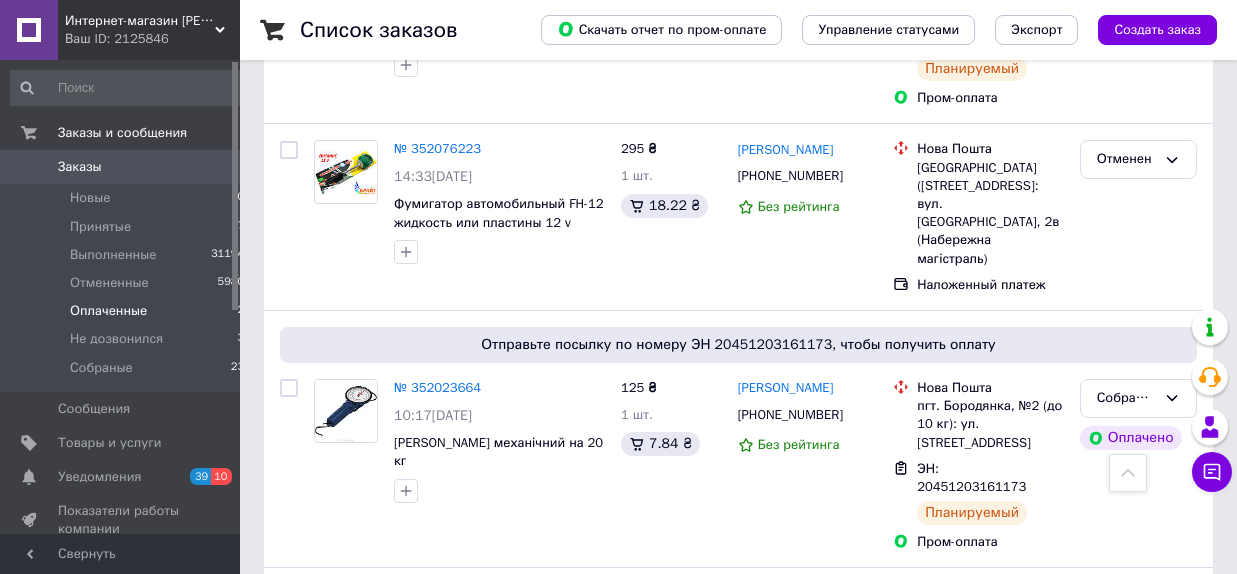 click on "Оплаченные" at bounding box center (108, 311) 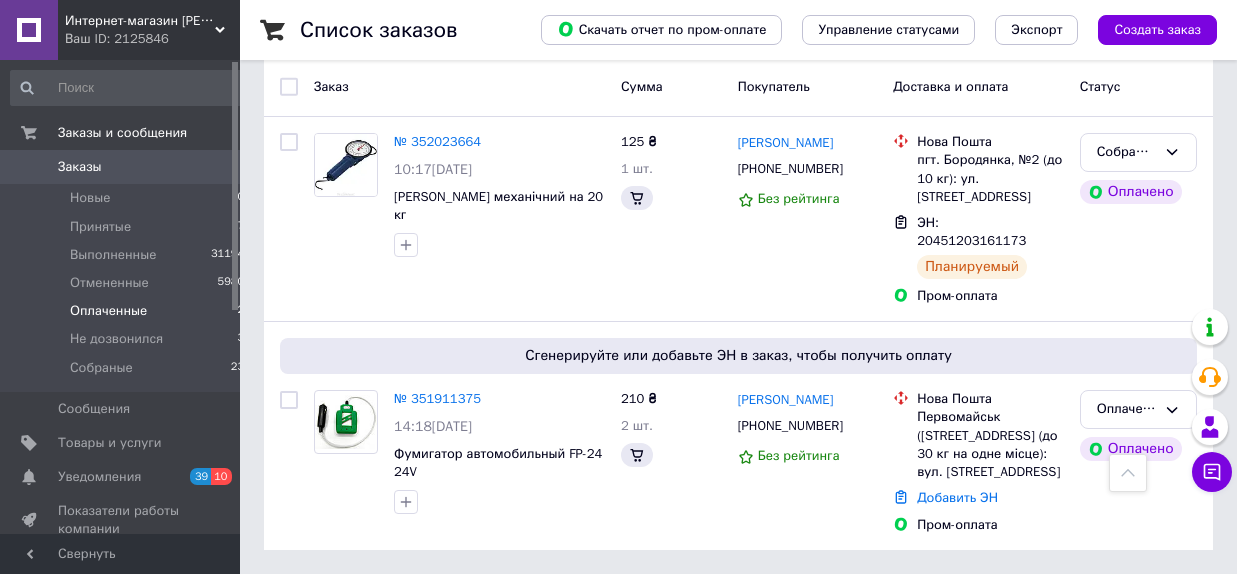 scroll, scrollTop: 0, scrollLeft: 0, axis: both 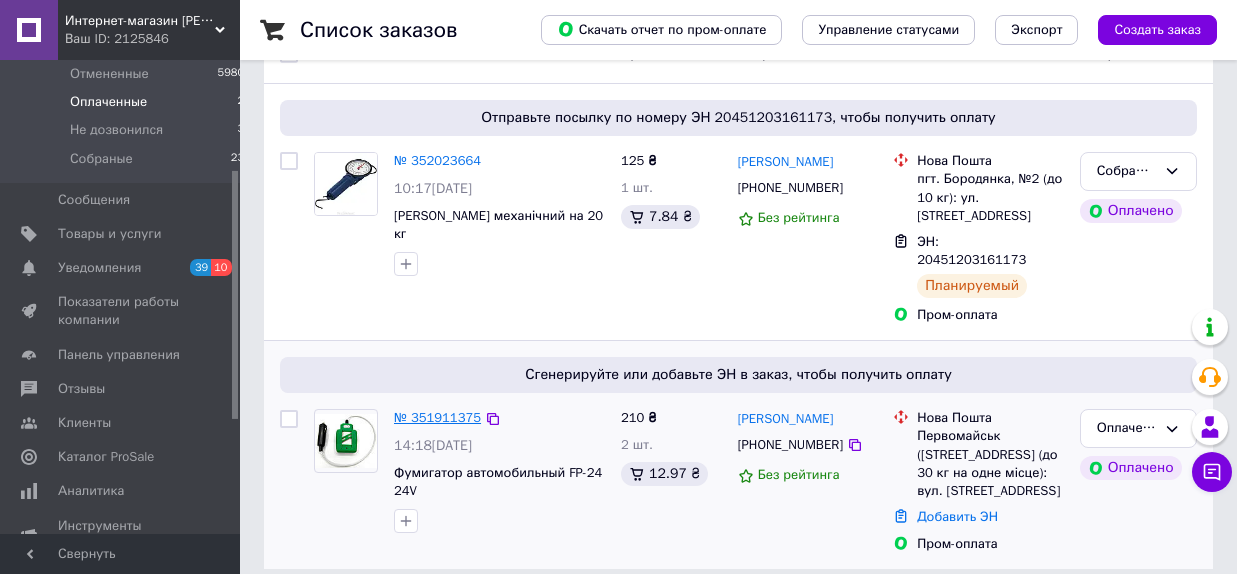 click on "№ 351911375" at bounding box center [437, 417] 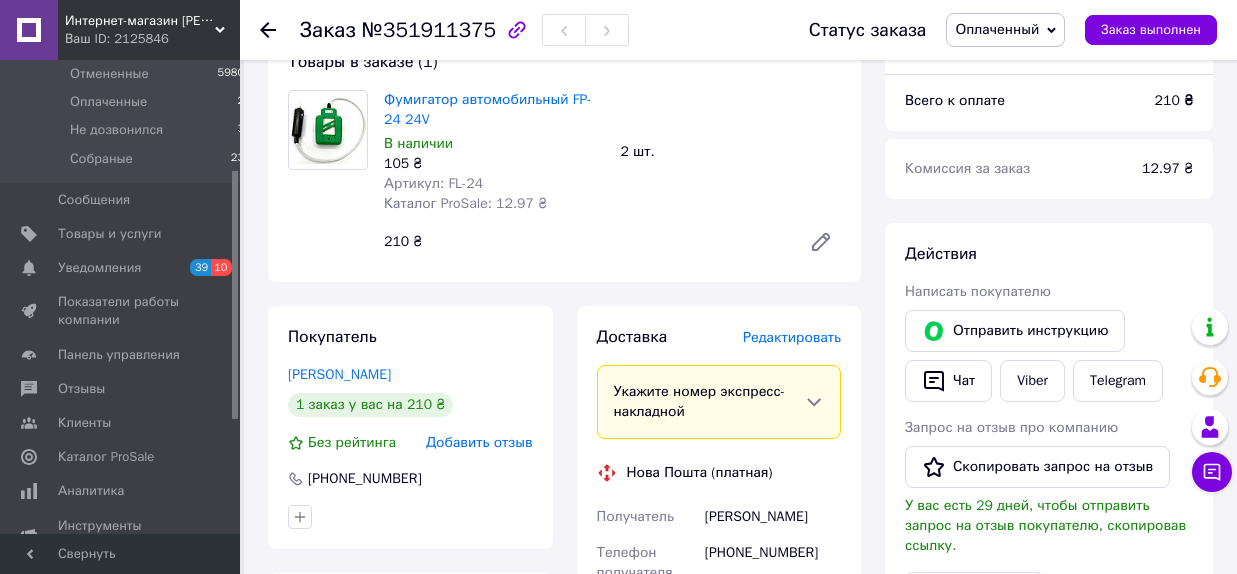 click on "Редактировать" at bounding box center (792, 337) 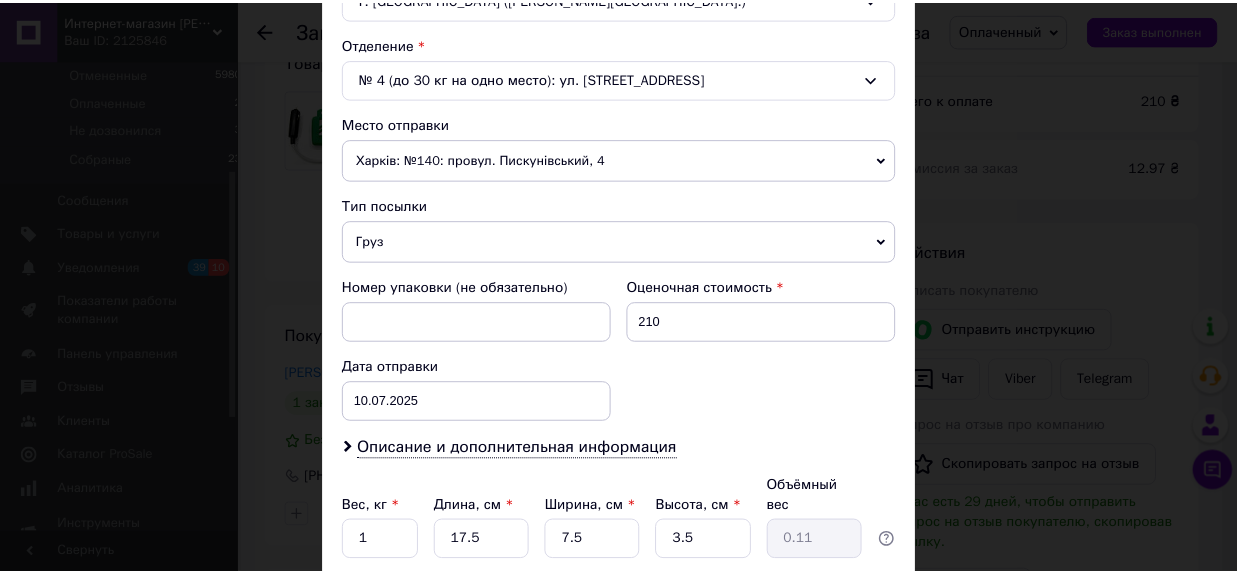 scroll, scrollTop: 752, scrollLeft: 0, axis: vertical 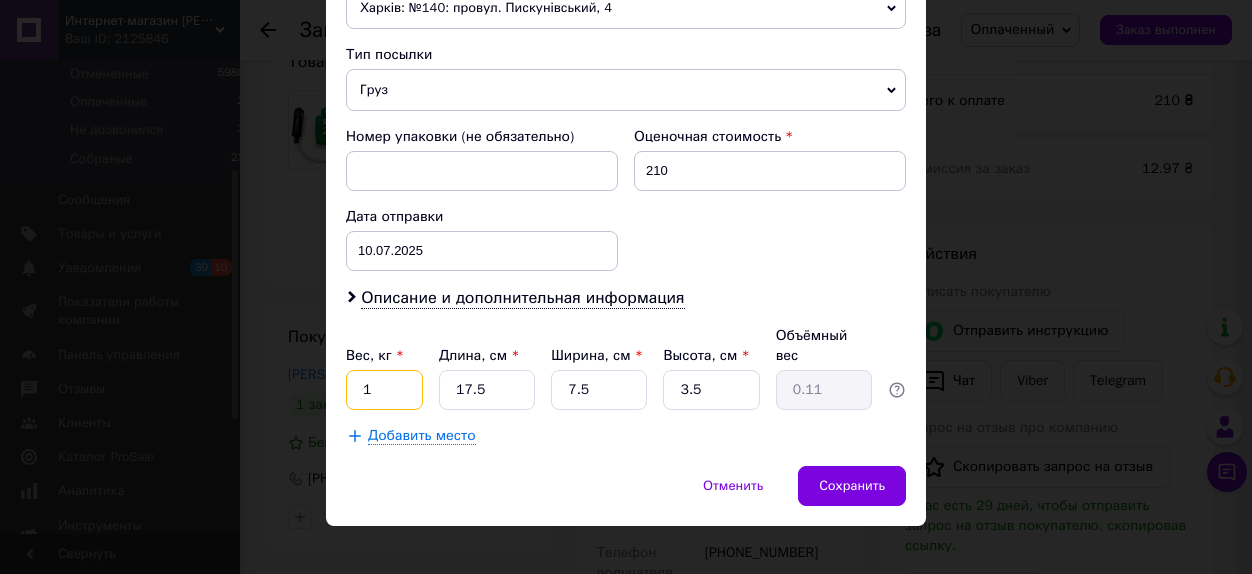 drag, startPoint x: 349, startPoint y: 364, endPoint x: 332, endPoint y: 366, distance: 17.117243 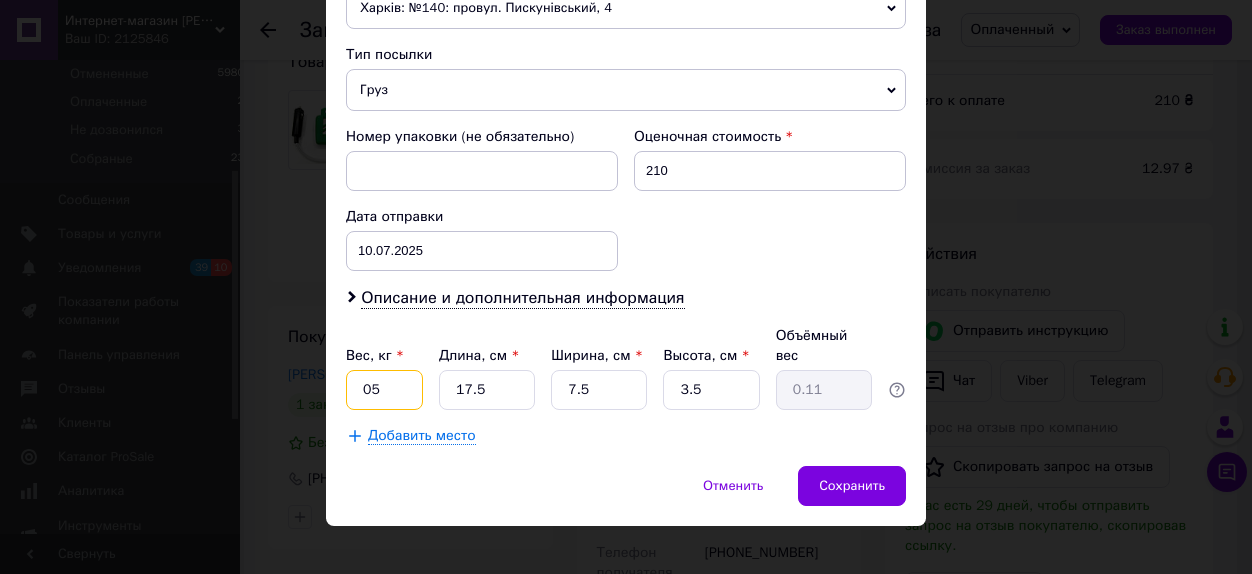 click on "05" at bounding box center (384, 390) 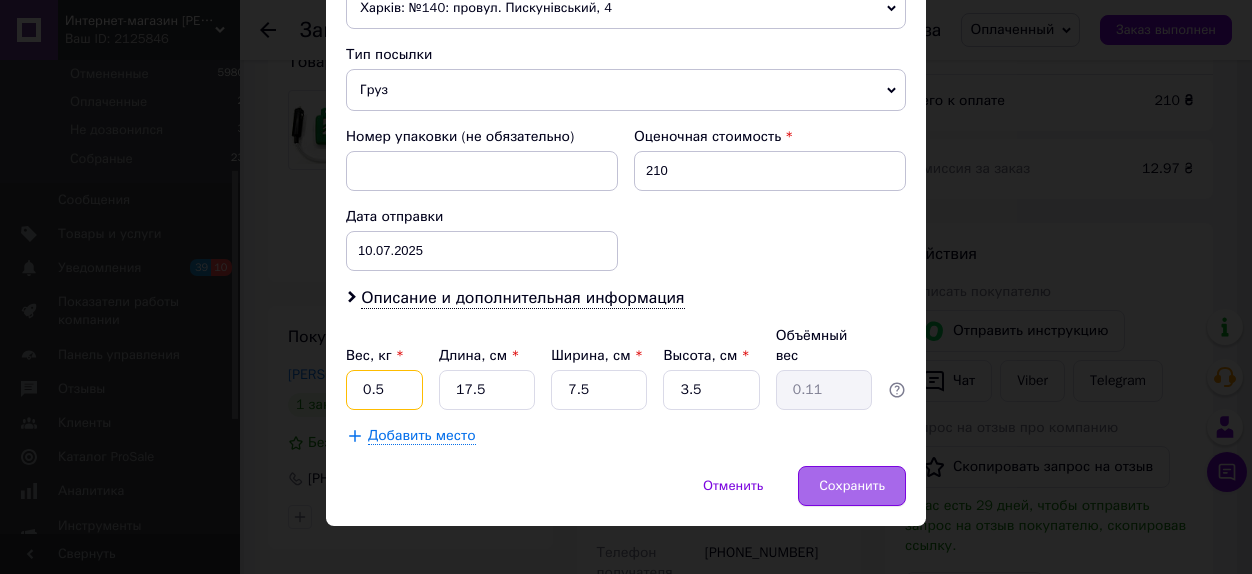 type on "0.5" 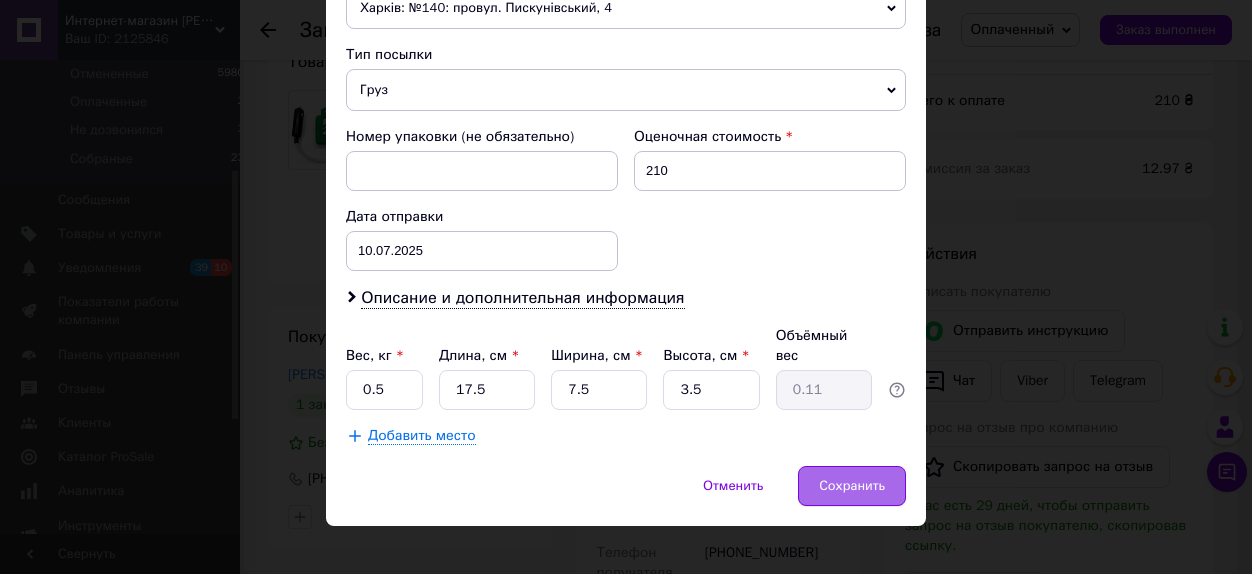 click on "Сохранить" at bounding box center [852, 486] 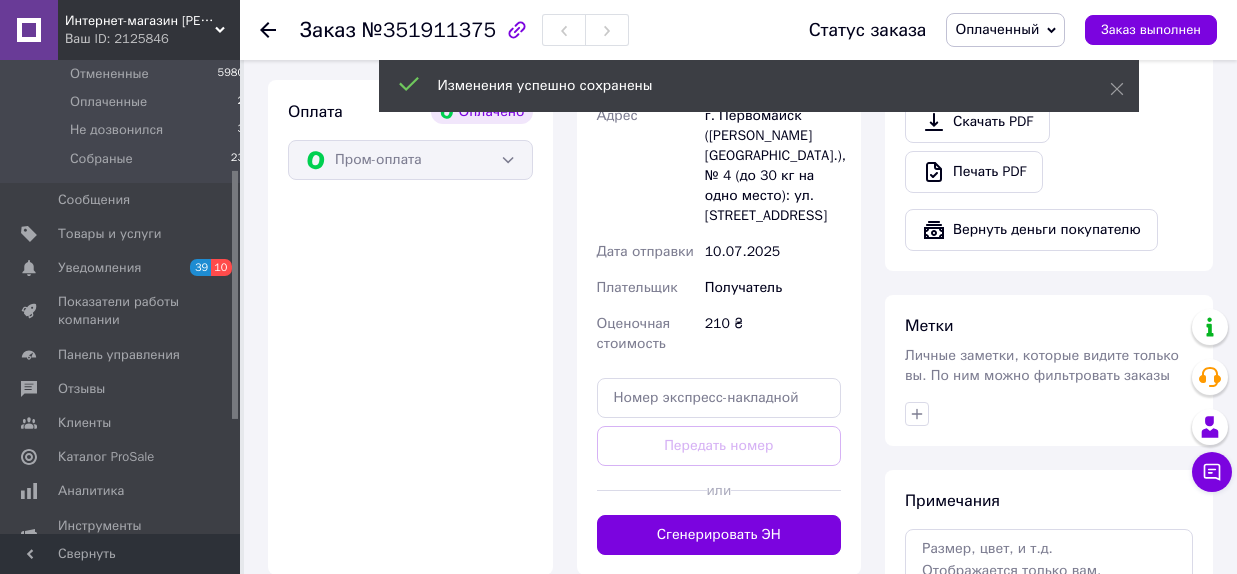 scroll, scrollTop: 753, scrollLeft: 0, axis: vertical 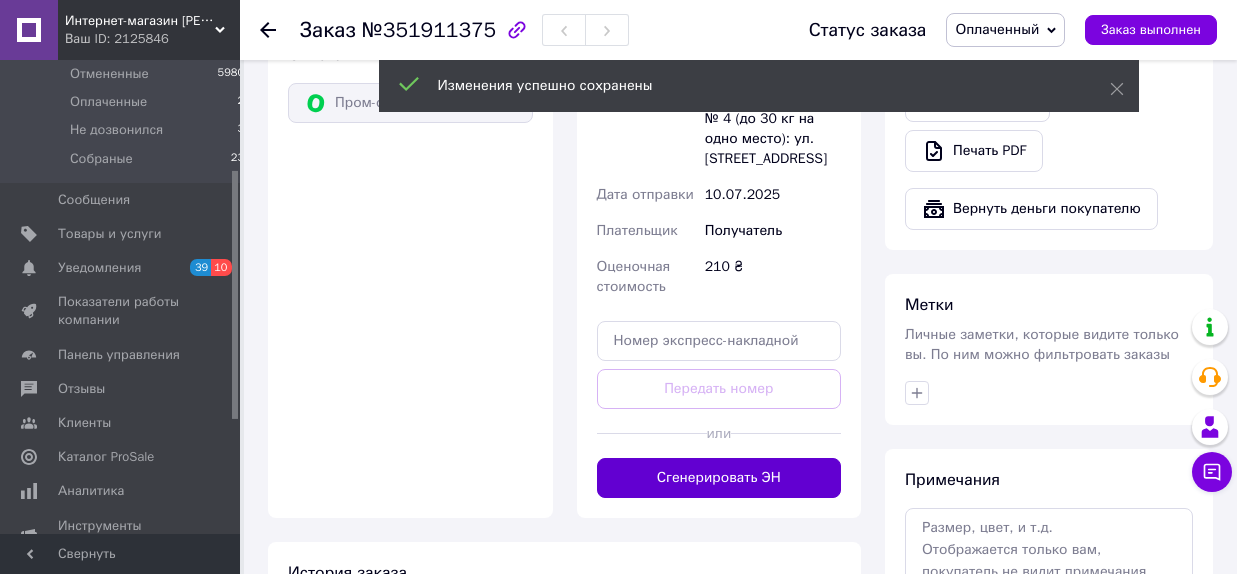 click on "Сгенерировать ЭН" at bounding box center (719, 478) 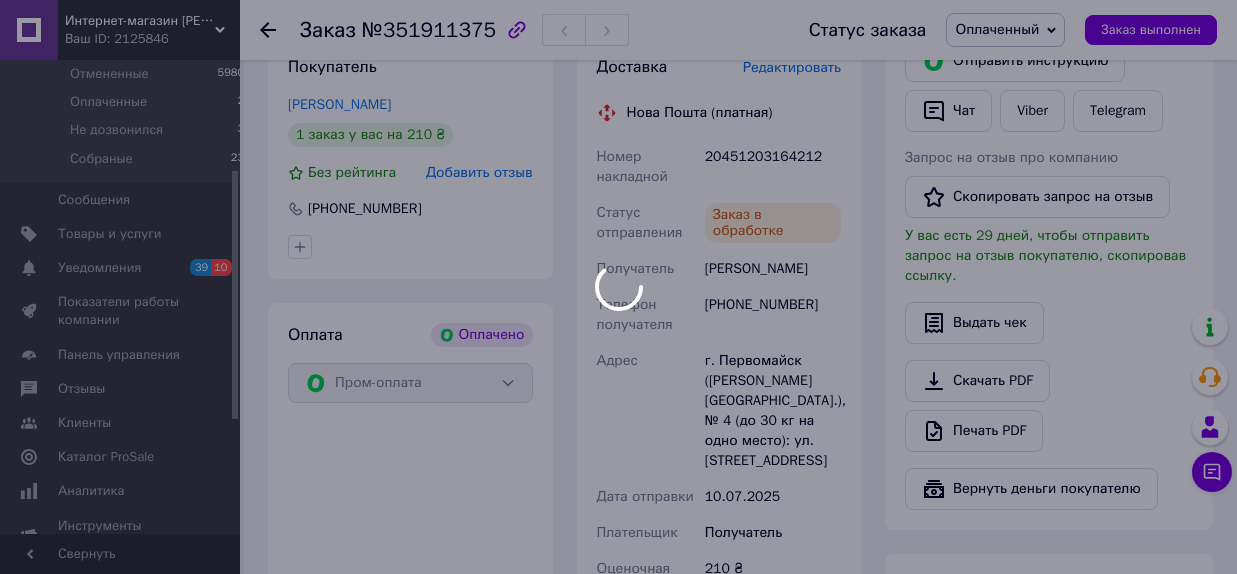 scroll, scrollTop: 423, scrollLeft: 0, axis: vertical 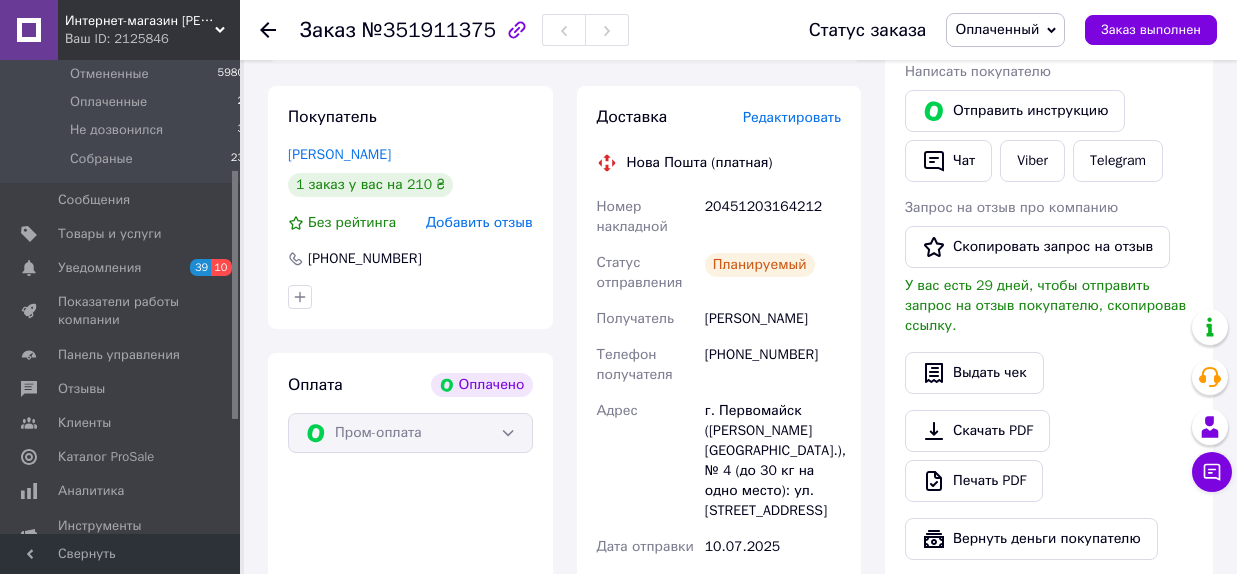 click on "Оплаченный" at bounding box center (997, 29) 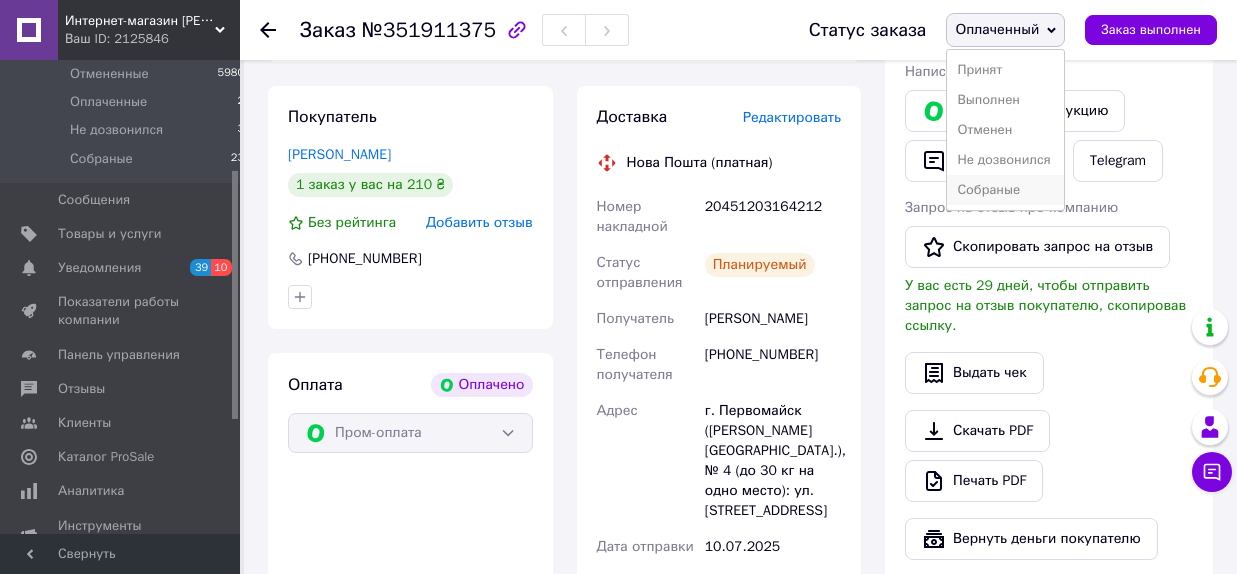 click on "Собраные" at bounding box center [1005, 190] 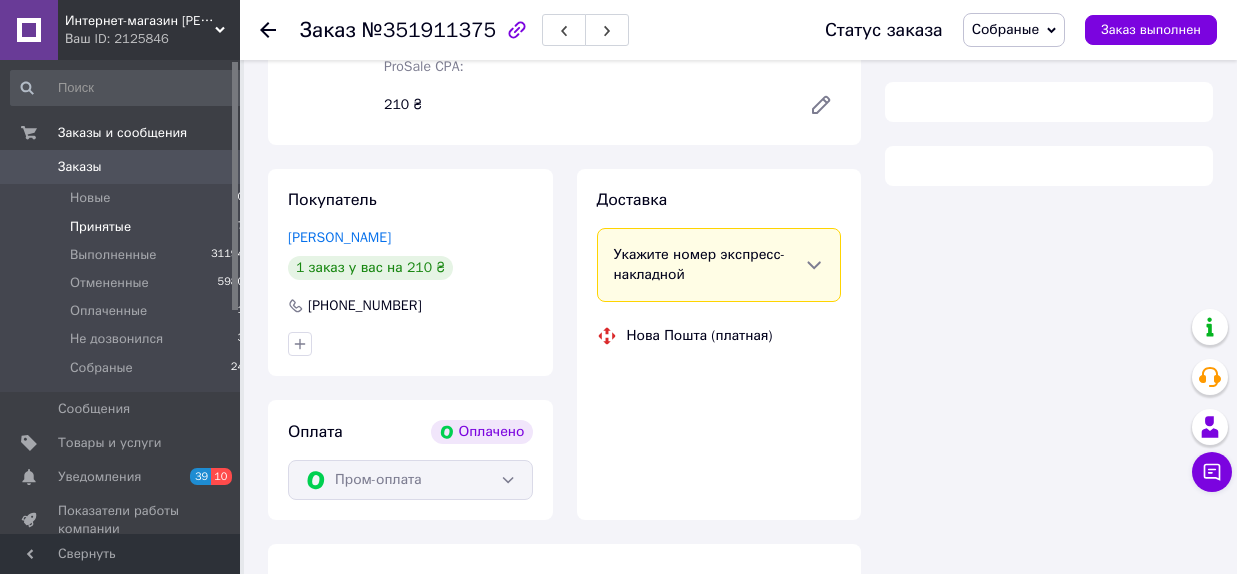 scroll, scrollTop: 340, scrollLeft: 0, axis: vertical 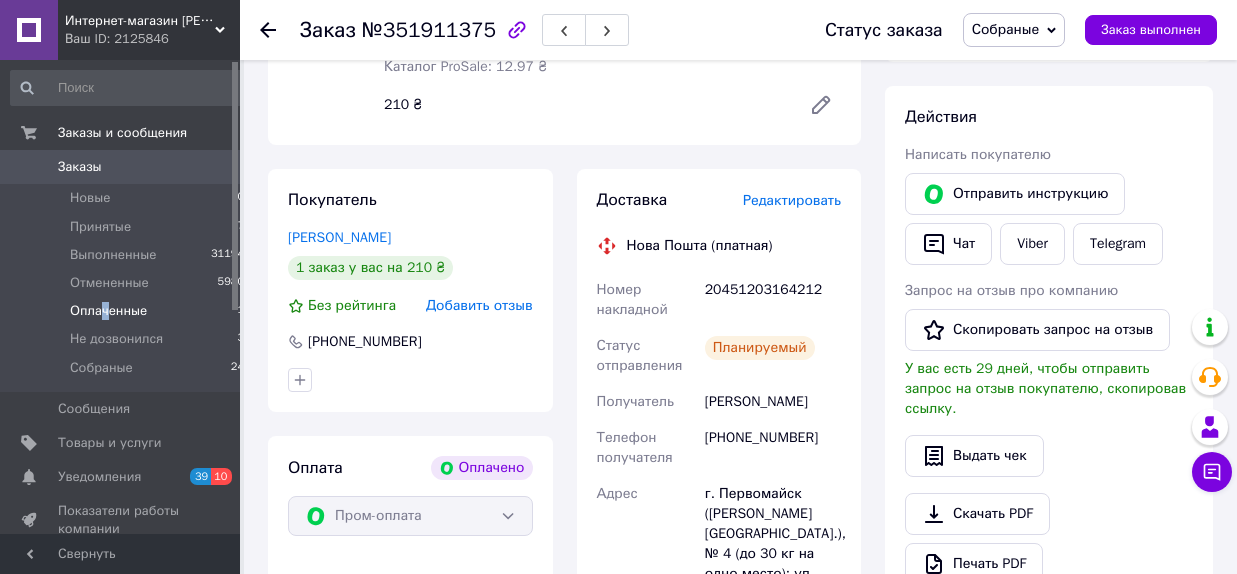 drag, startPoint x: 105, startPoint y: 341, endPoint x: 104, endPoint y: 306, distance: 35.014282 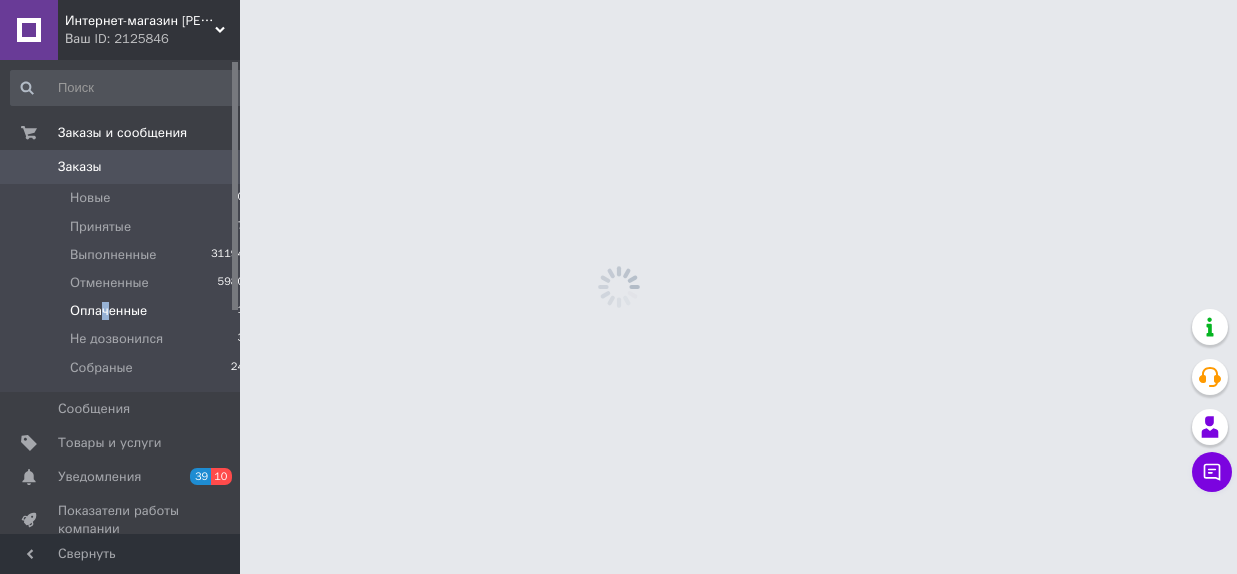 scroll, scrollTop: 0, scrollLeft: 0, axis: both 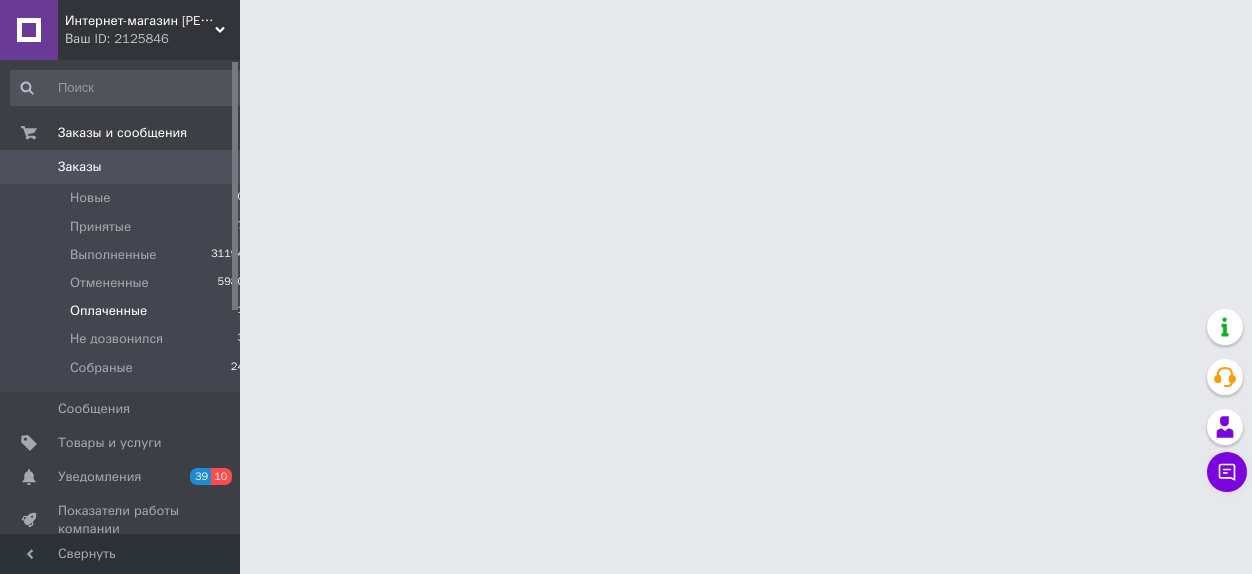 click on "Оплаченные" at bounding box center [108, 311] 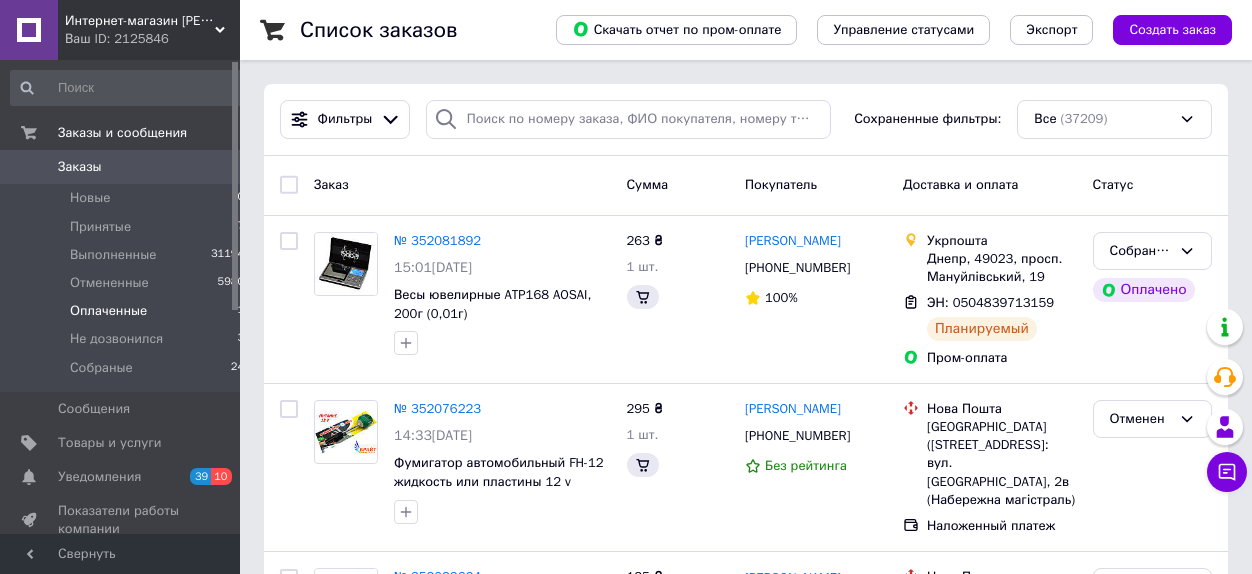 click on "Оплаченные" at bounding box center (108, 311) 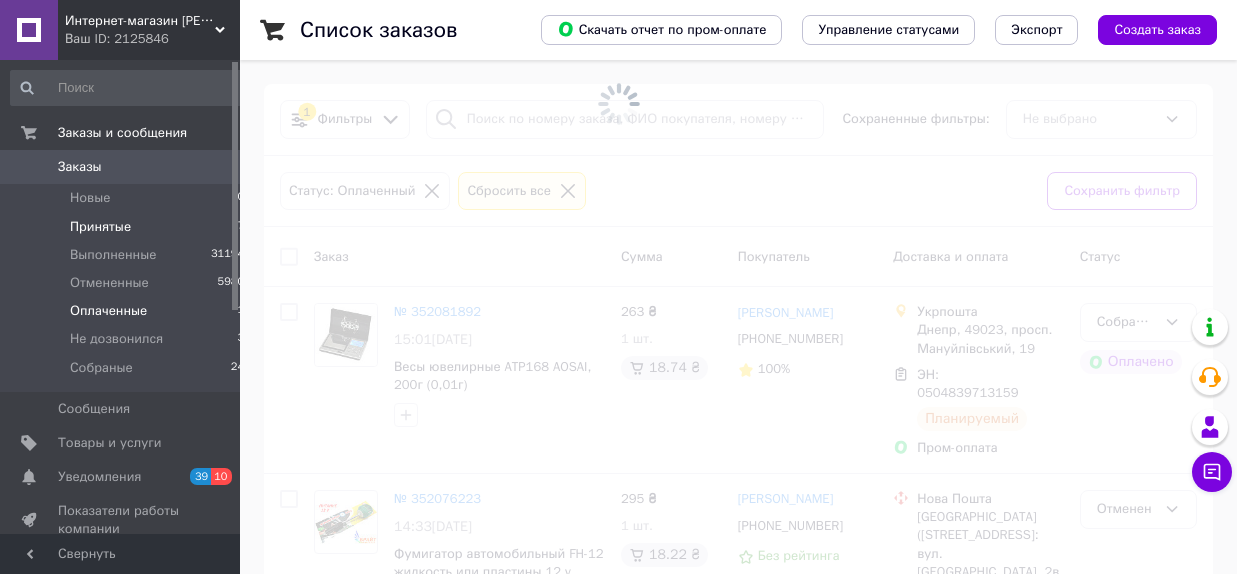 click on "Принятые" at bounding box center [100, 227] 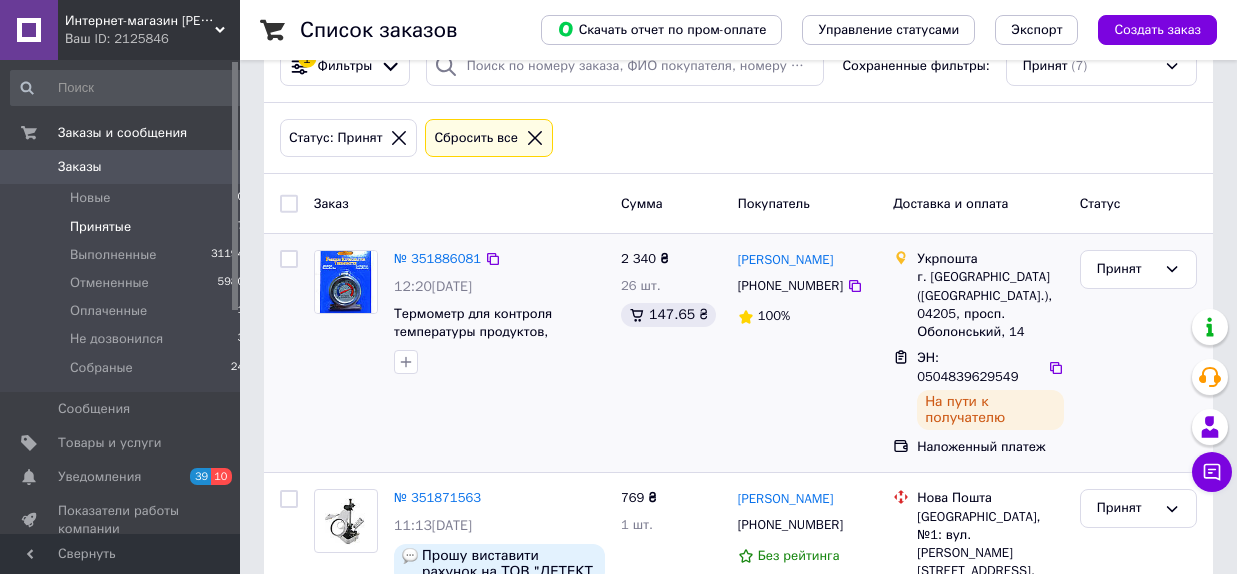 scroll, scrollTop: 110, scrollLeft: 0, axis: vertical 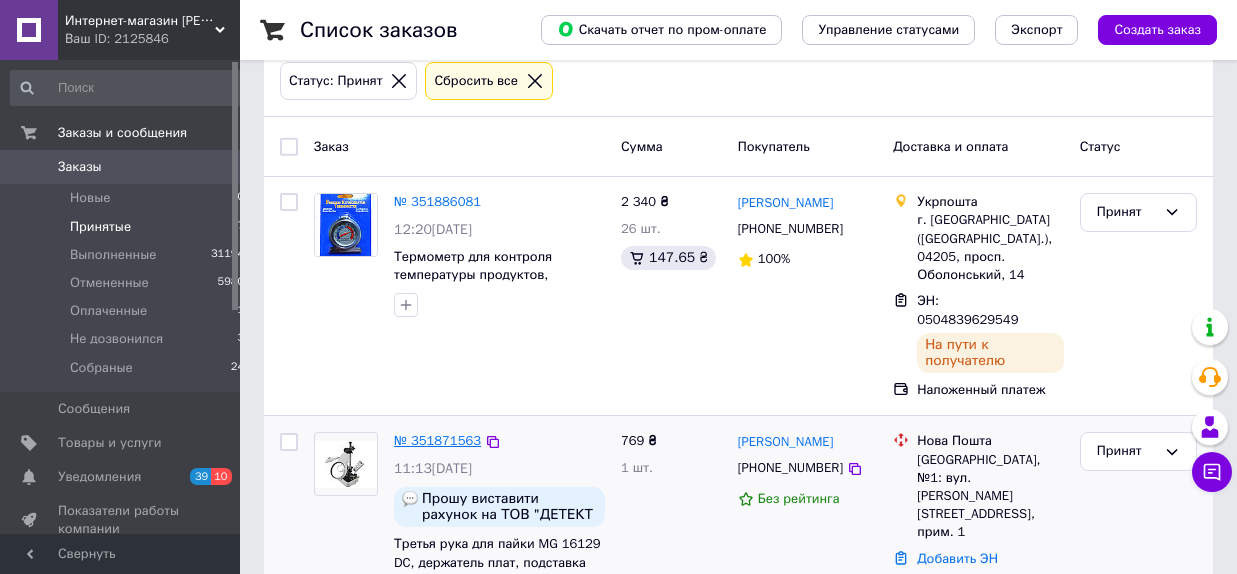 click on "№ 351871563" at bounding box center (437, 440) 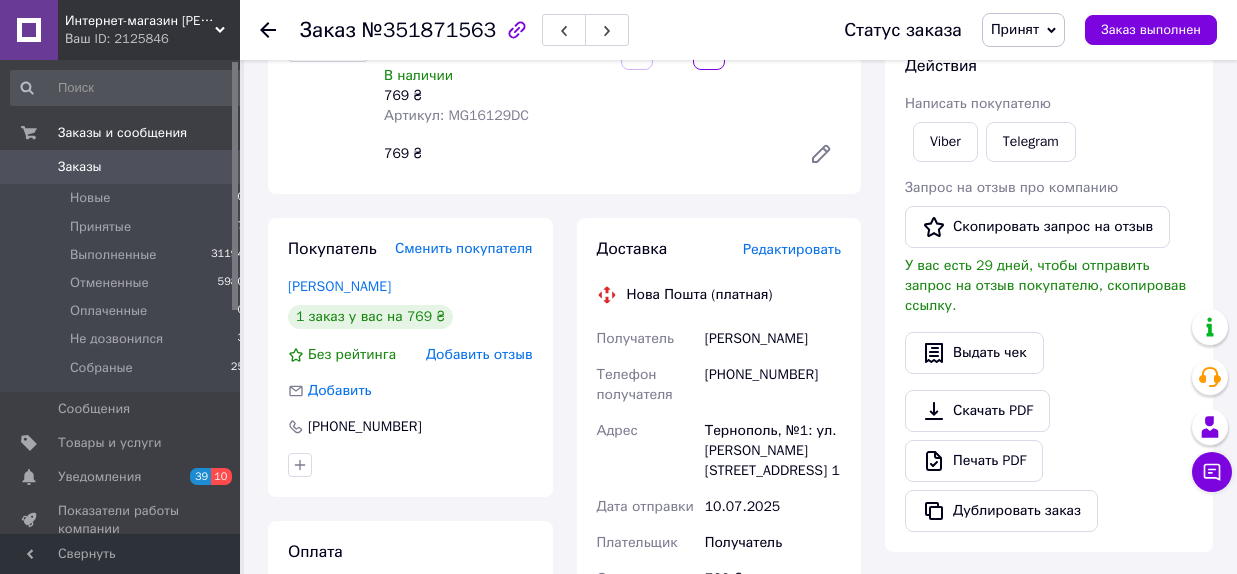 scroll, scrollTop: 330, scrollLeft: 0, axis: vertical 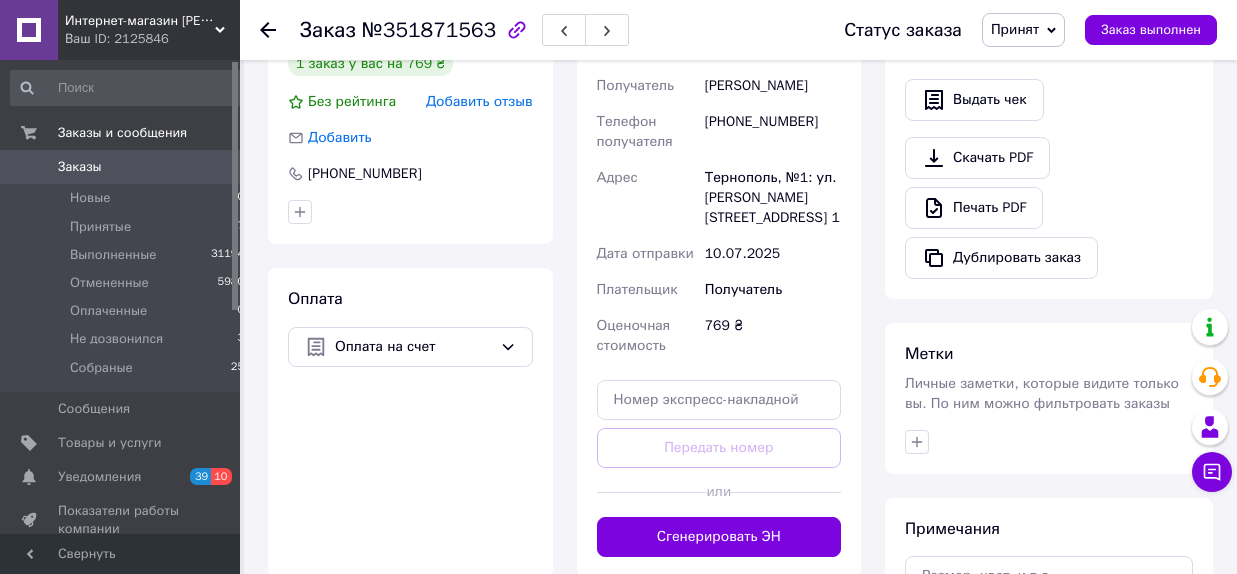 click on "Доставка Редактировать Нова Пошта (платная) Получатель [PERSON_NAME] Телефон получателя [PHONE_NUMBER] Адрес Тернополь, №1: ул. [PERSON_NAME][STREET_ADDRESS] 1 Дата отправки [DATE] Плательщик Получатель Оценочная стоимость 769 ₴ Передать номер или Сгенерировать ЭН" at bounding box center (719, 271) 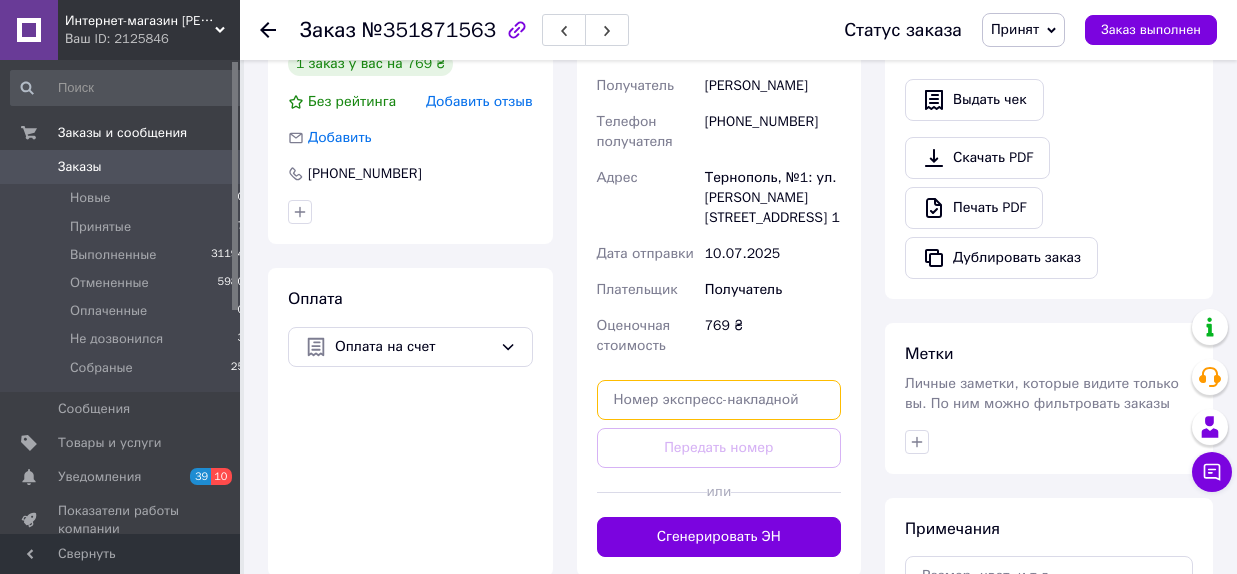 click at bounding box center [719, 400] 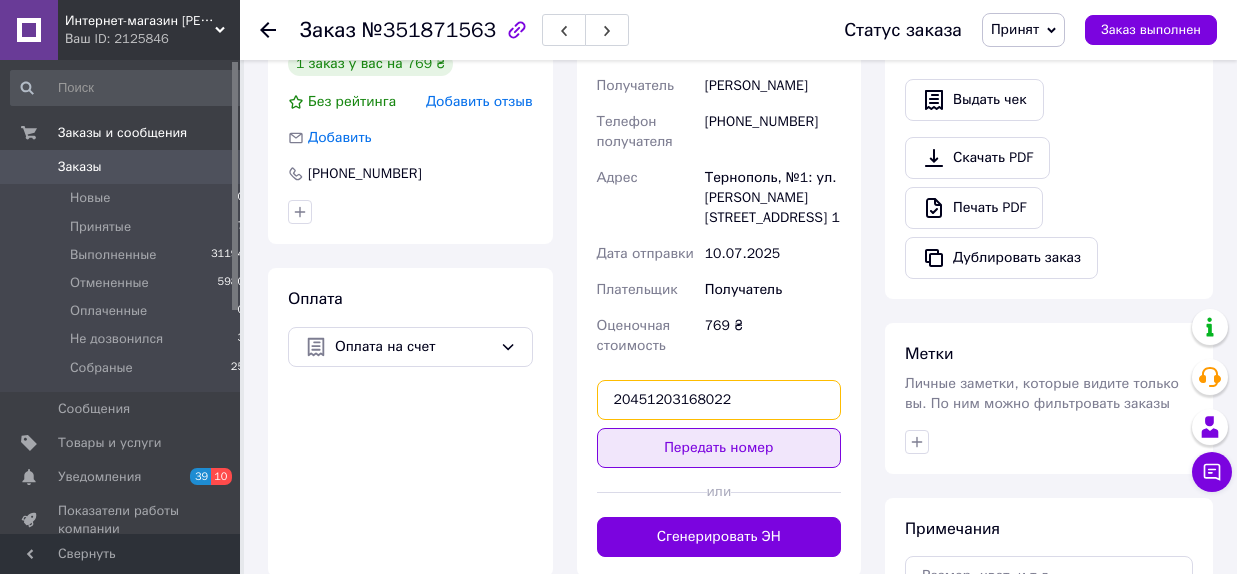 type on "20451203168022" 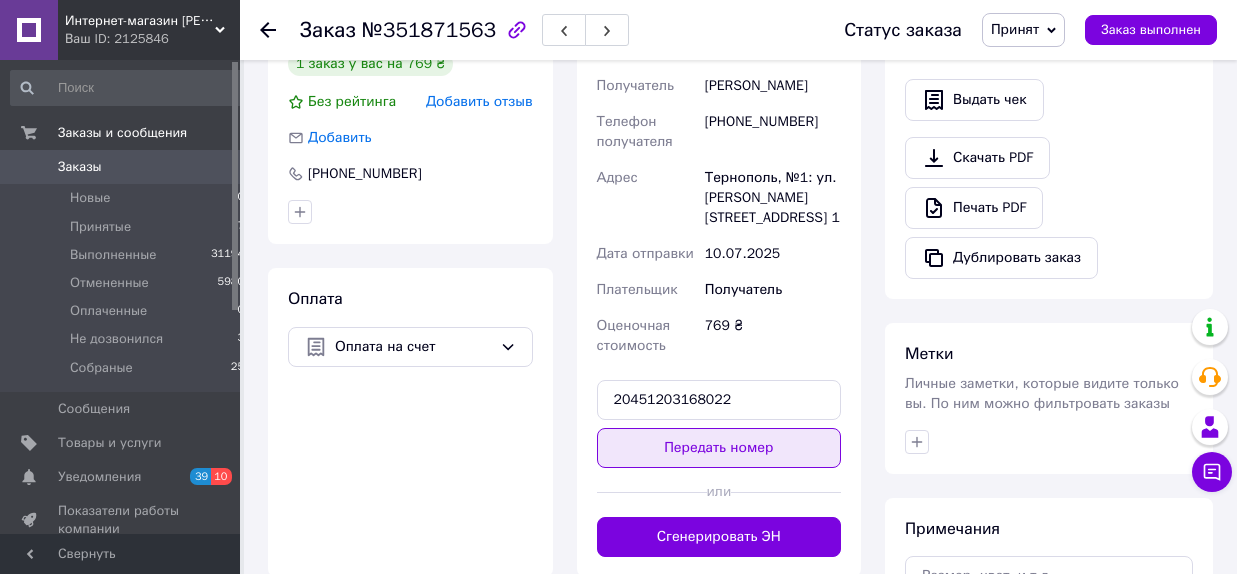 click on "Передать номер" at bounding box center (719, 448) 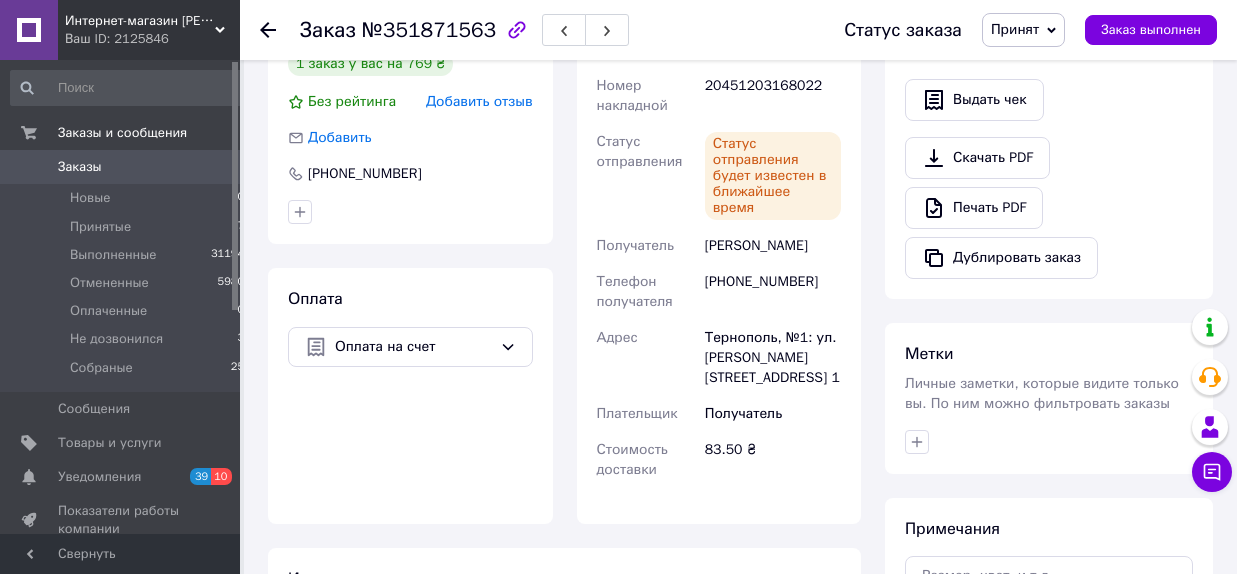 drag, startPoint x: 1067, startPoint y: 18, endPoint x: 1064, endPoint y: 42, distance: 24.186773 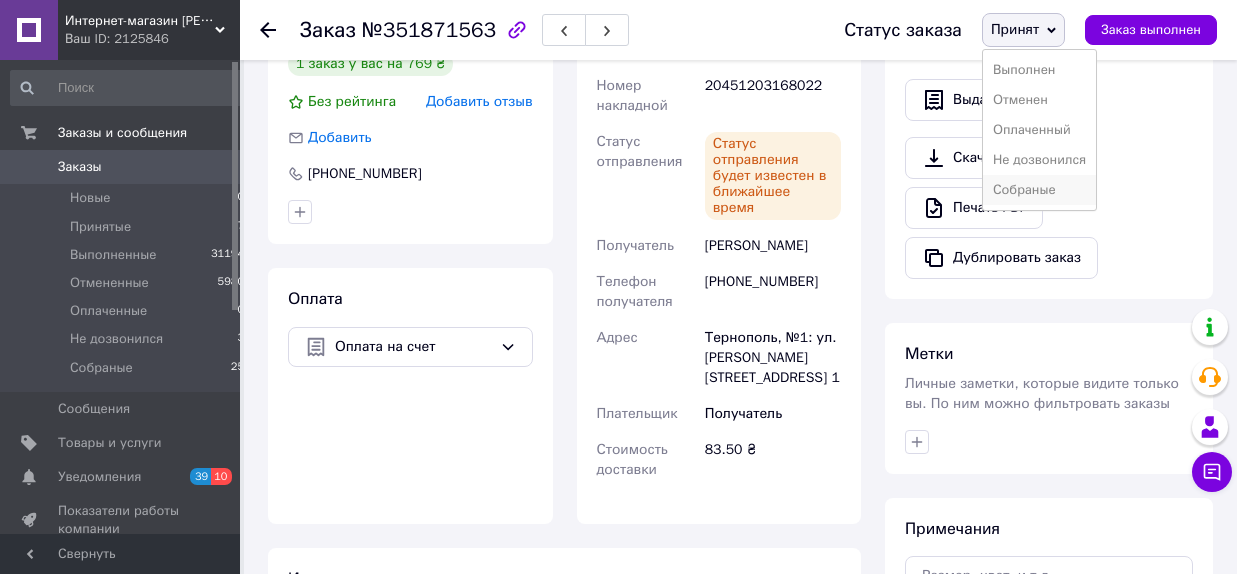 click on "Собраные" at bounding box center [1039, 190] 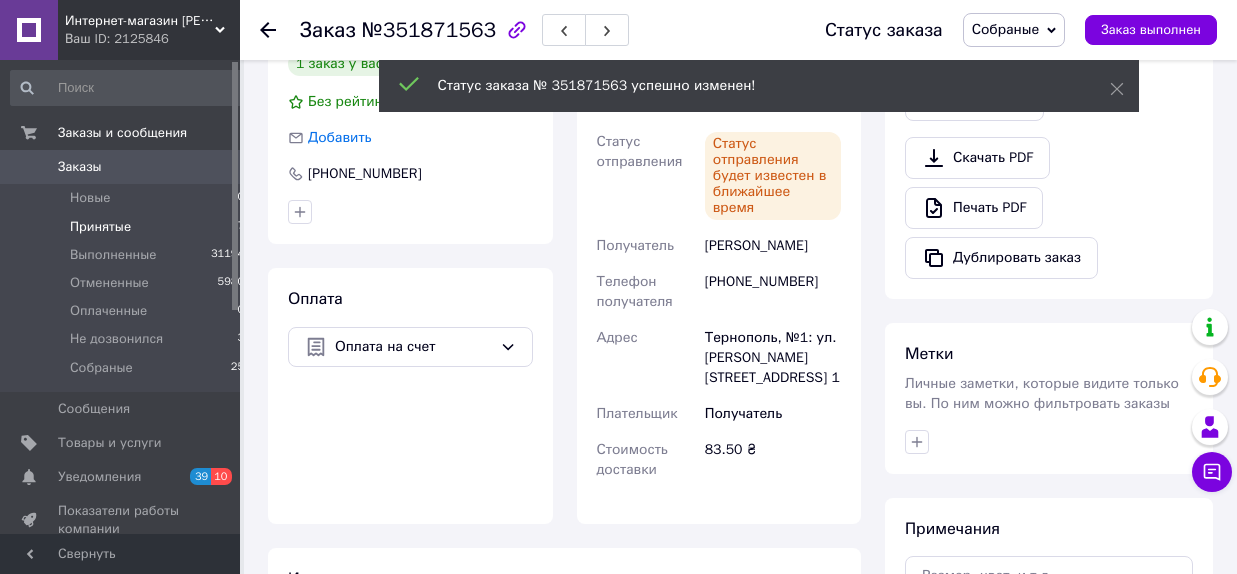 click on "Принятые" at bounding box center [100, 227] 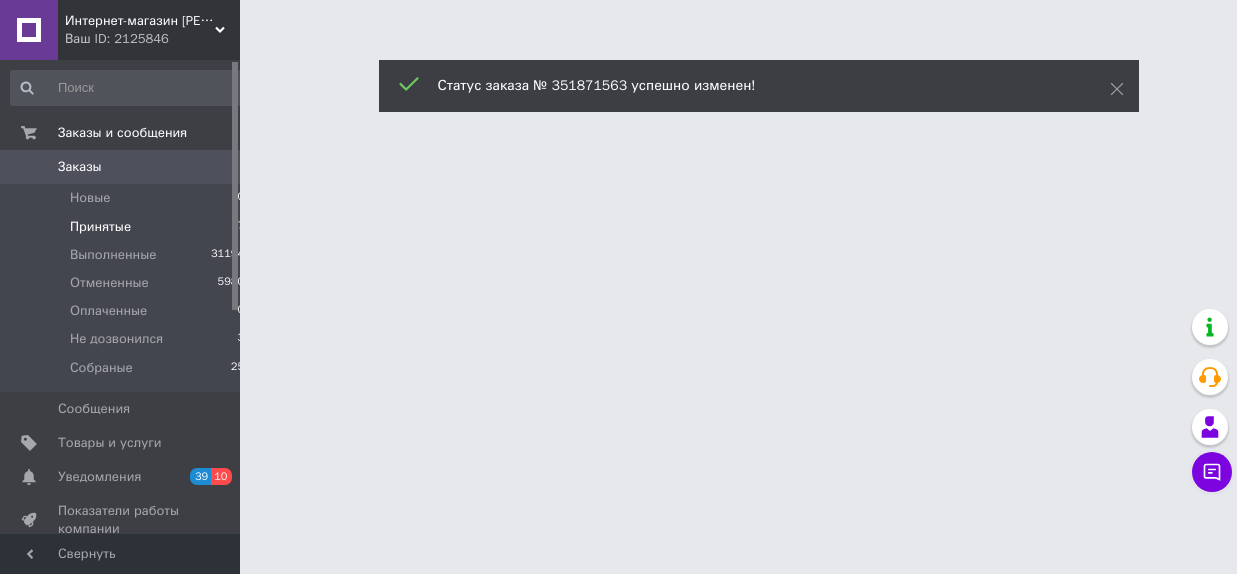 scroll, scrollTop: 0, scrollLeft: 0, axis: both 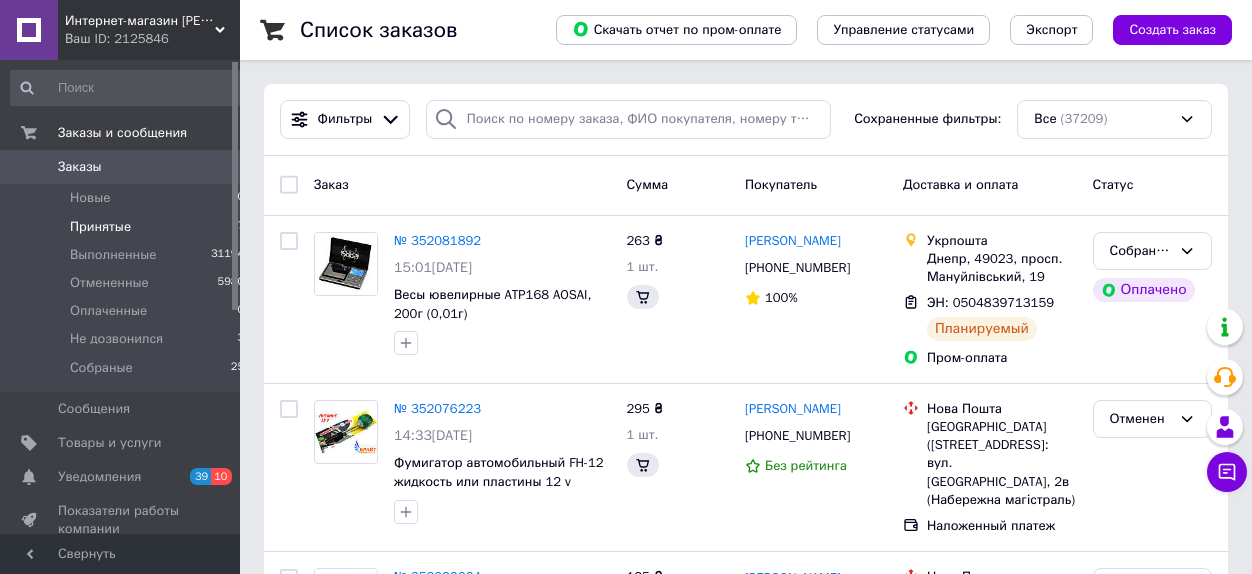 click on "Принятые" at bounding box center [100, 227] 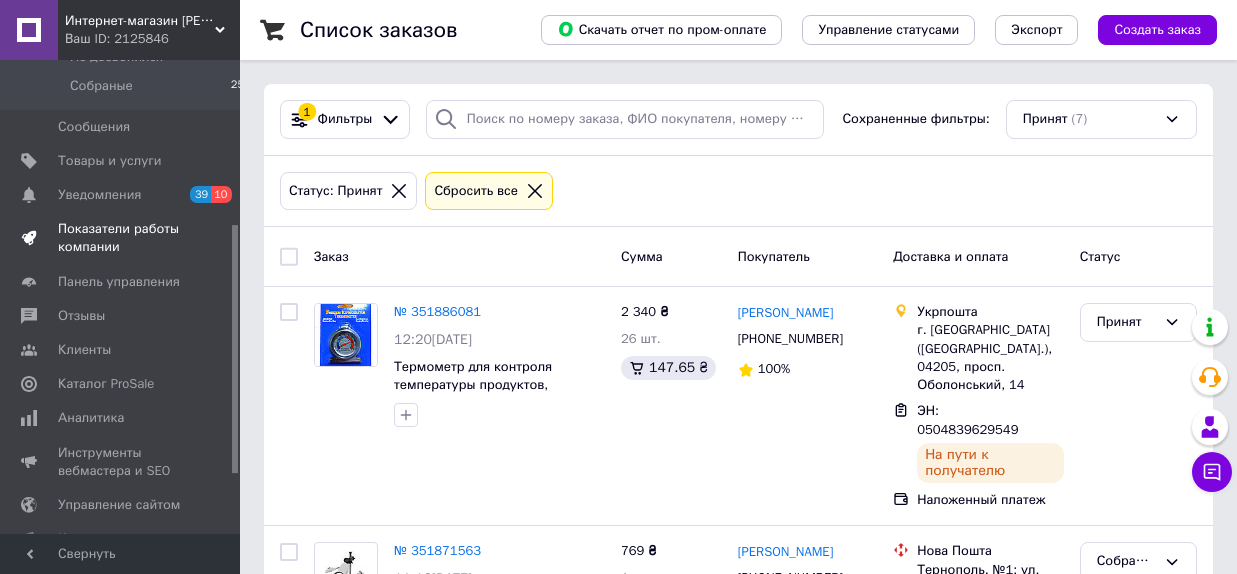 scroll, scrollTop: 314, scrollLeft: 0, axis: vertical 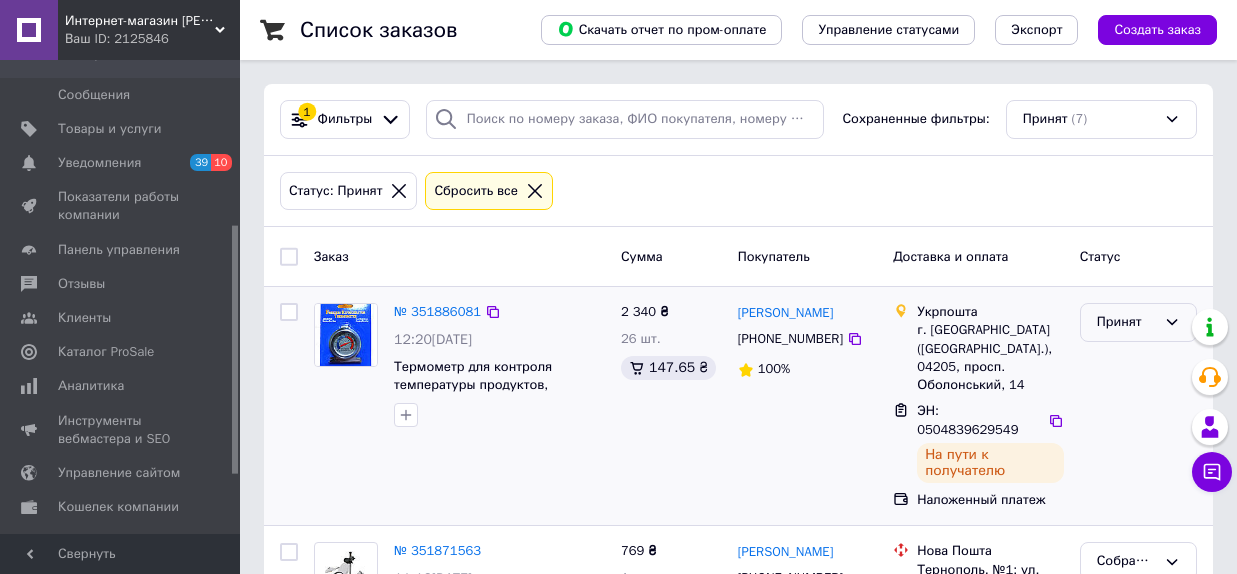 drag, startPoint x: 1137, startPoint y: 315, endPoint x: 1136, endPoint y: 335, distance: 20.024984 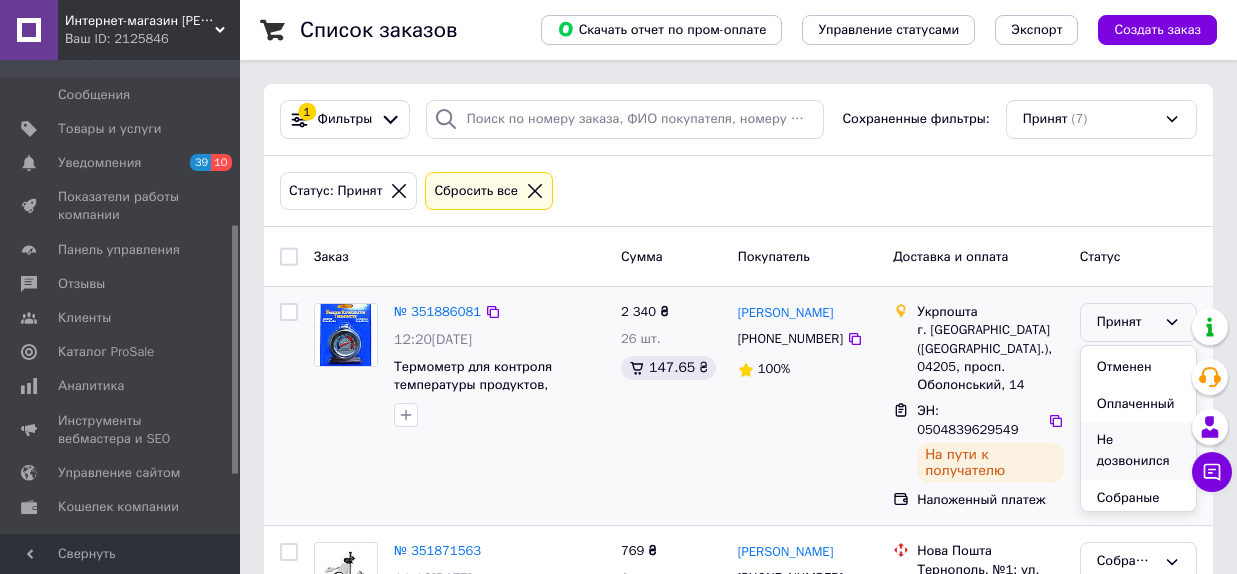scroll, scrollTop: 59, scrollLeft: 0, axis: vertical 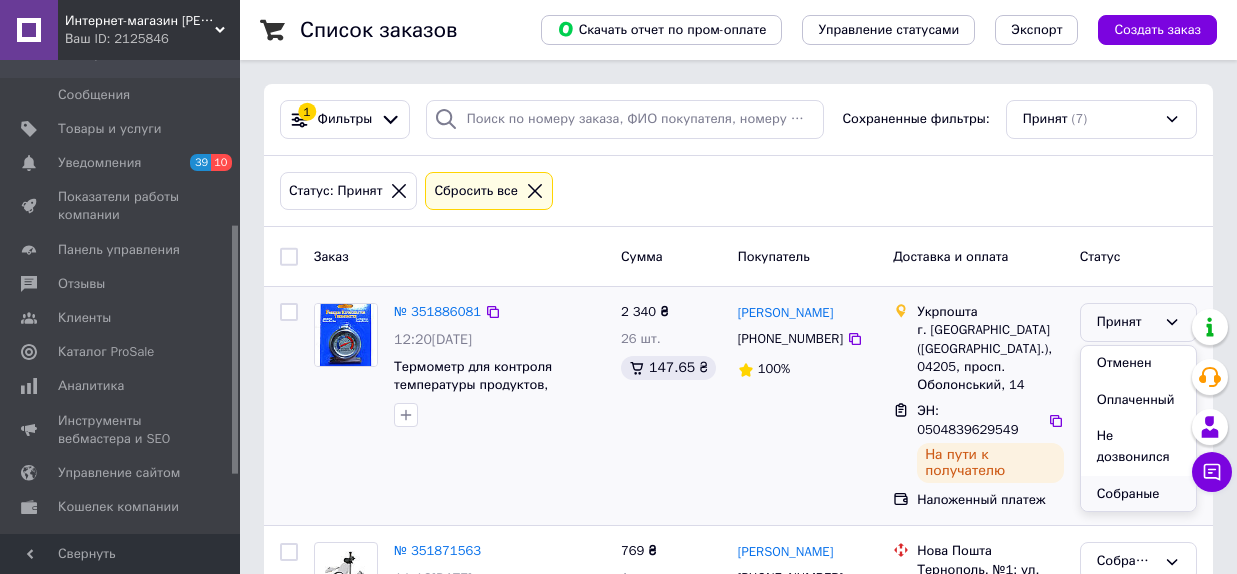 click on "Собраные" at bounding box center [1138, 494] 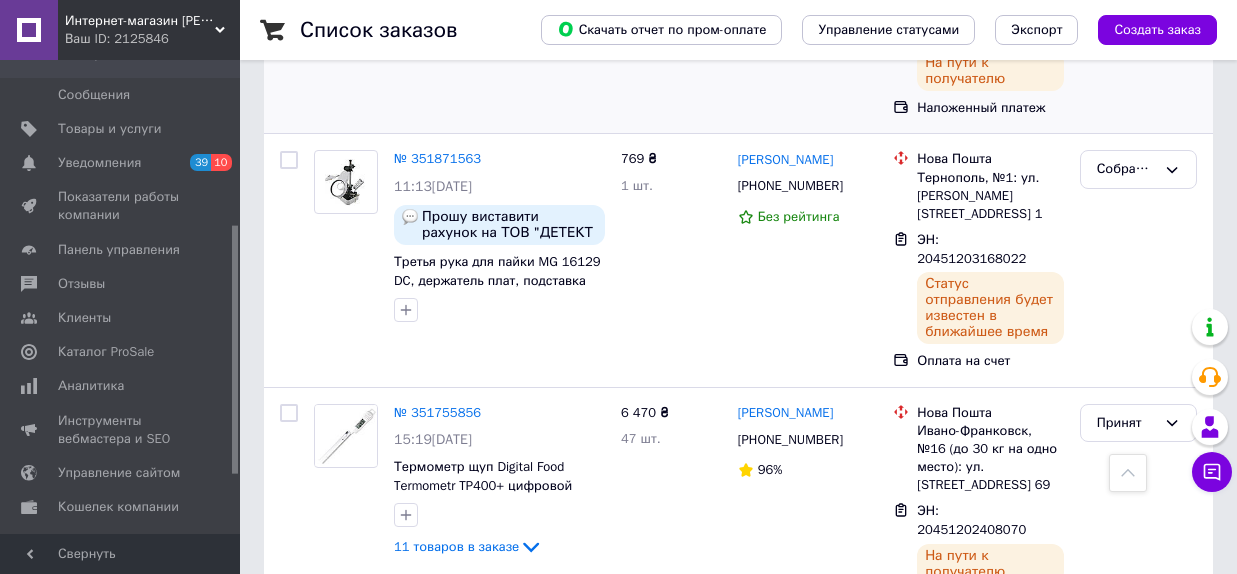 scroll, scrollTop: 440, scrollLeft: 0, axis: vertical 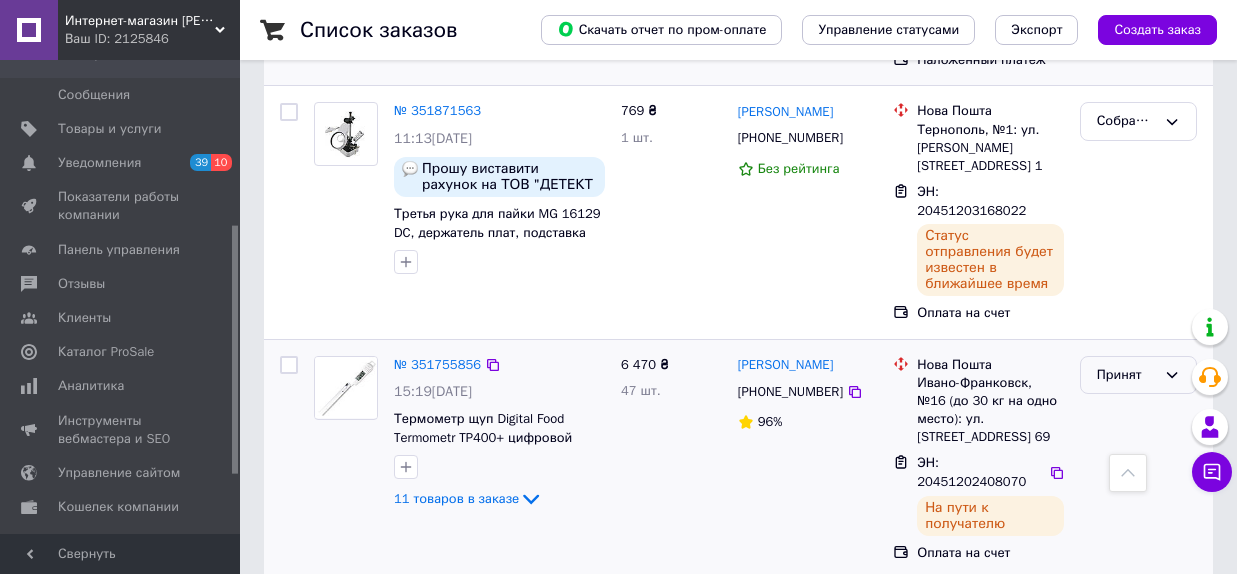 click on "Принят" at bounding box center (1126, 375) 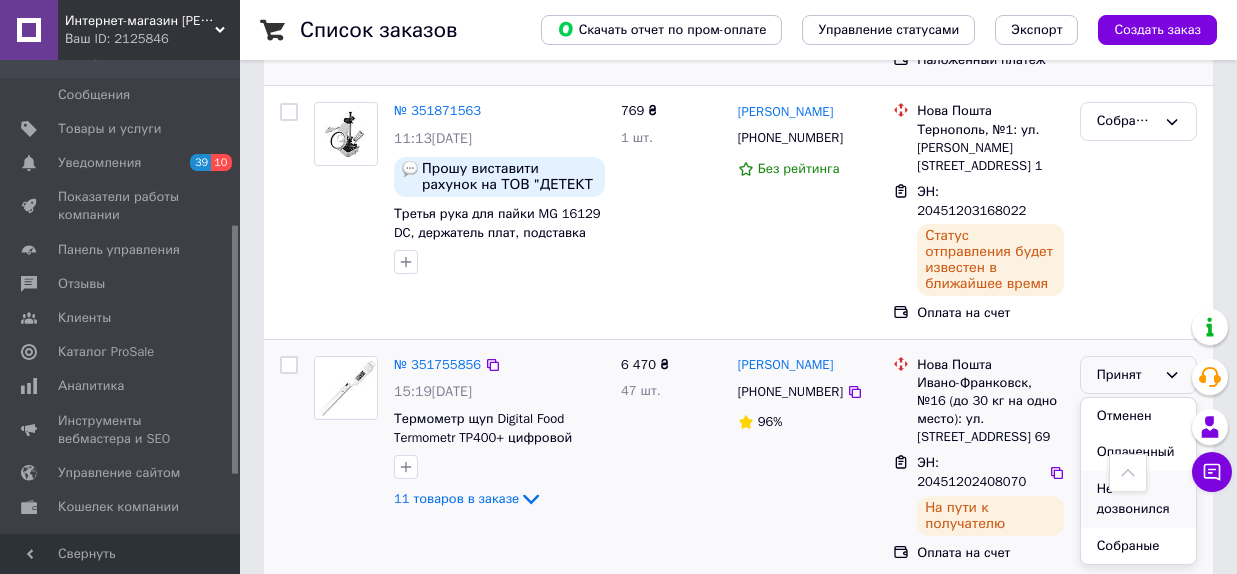 scroll, scrollTop: 59, scrollLeft: 0, axis: vertical 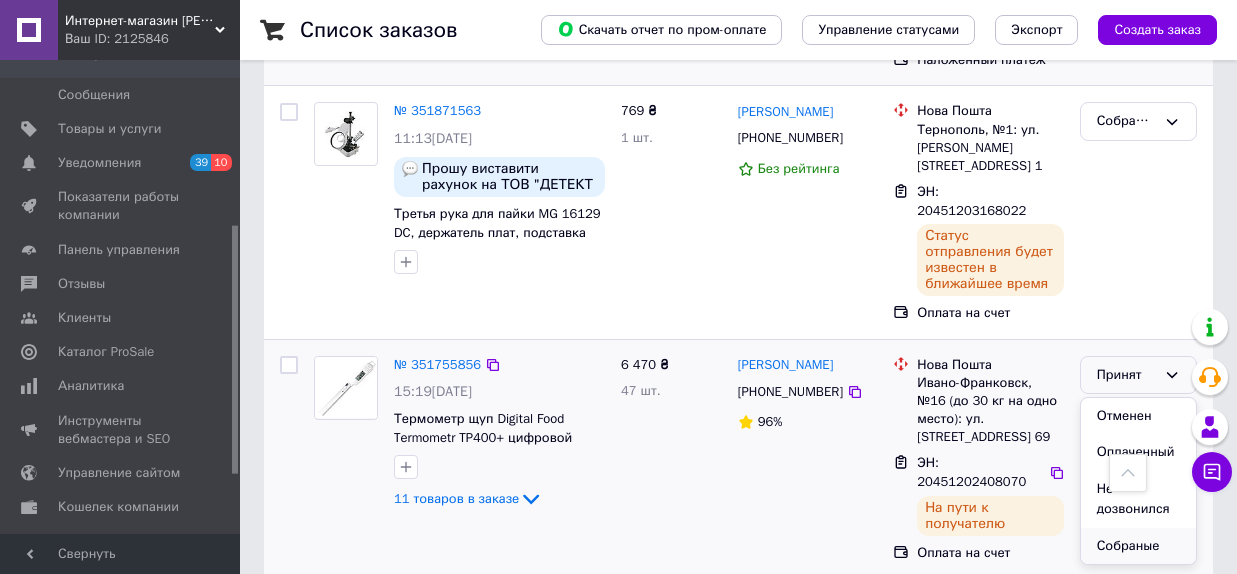 click on "Собраные" at bounding box center [1138, 546] 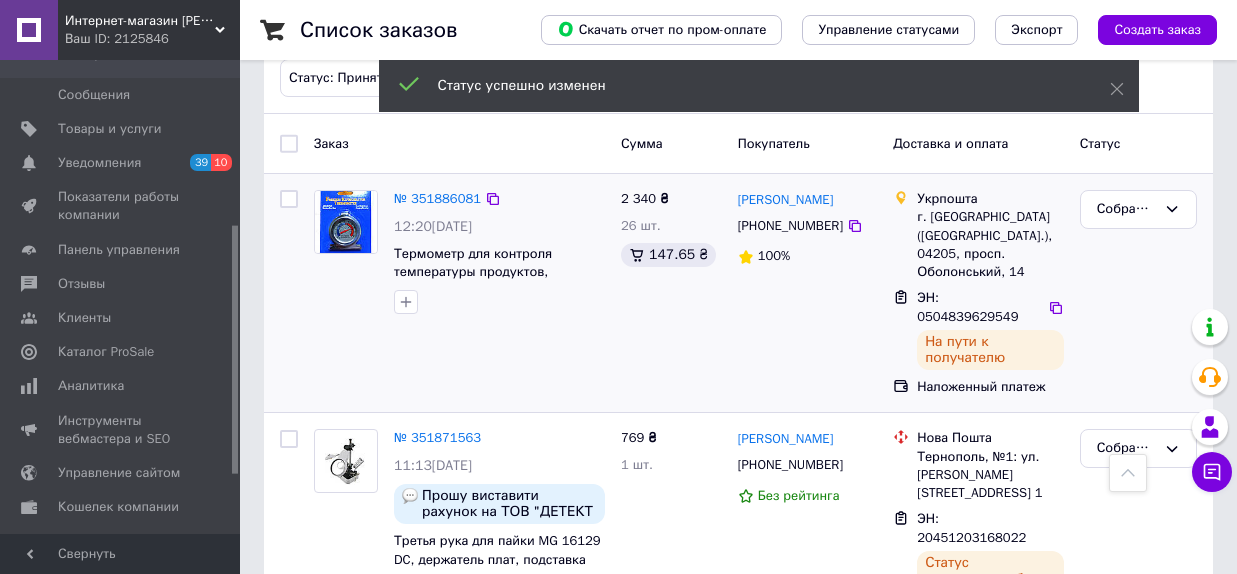 scroll, scrollTop: 110, scrollLeft: 0, axis: vertical 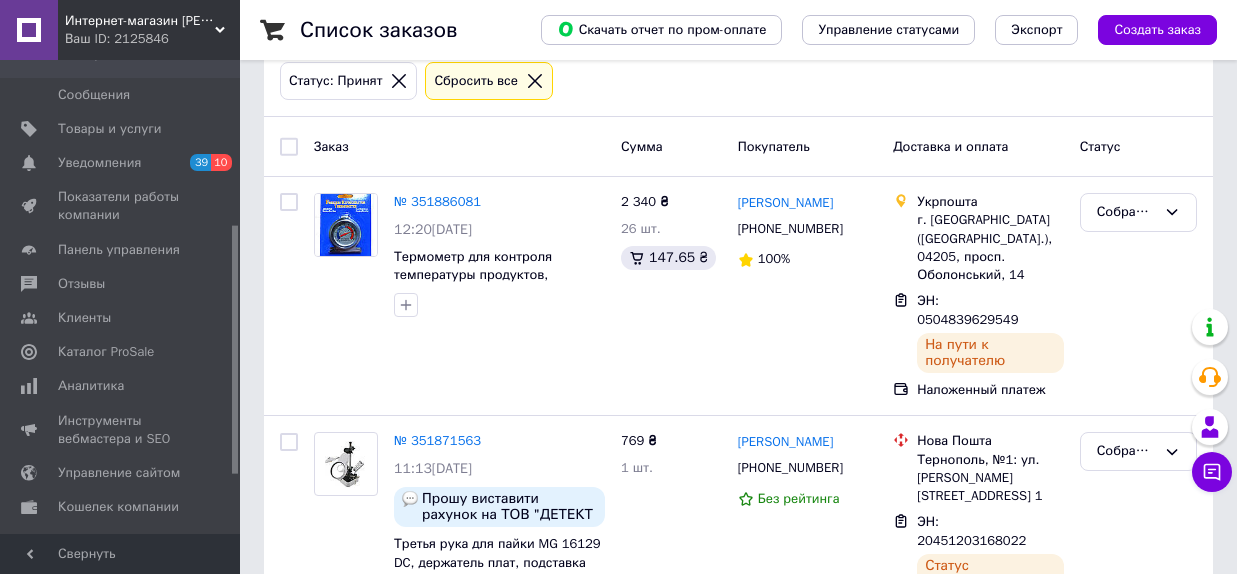 drag, startPoint x: 782, startPoint y: 374, endPoint x: 805, endPoint y: 297, distance: 80.36168 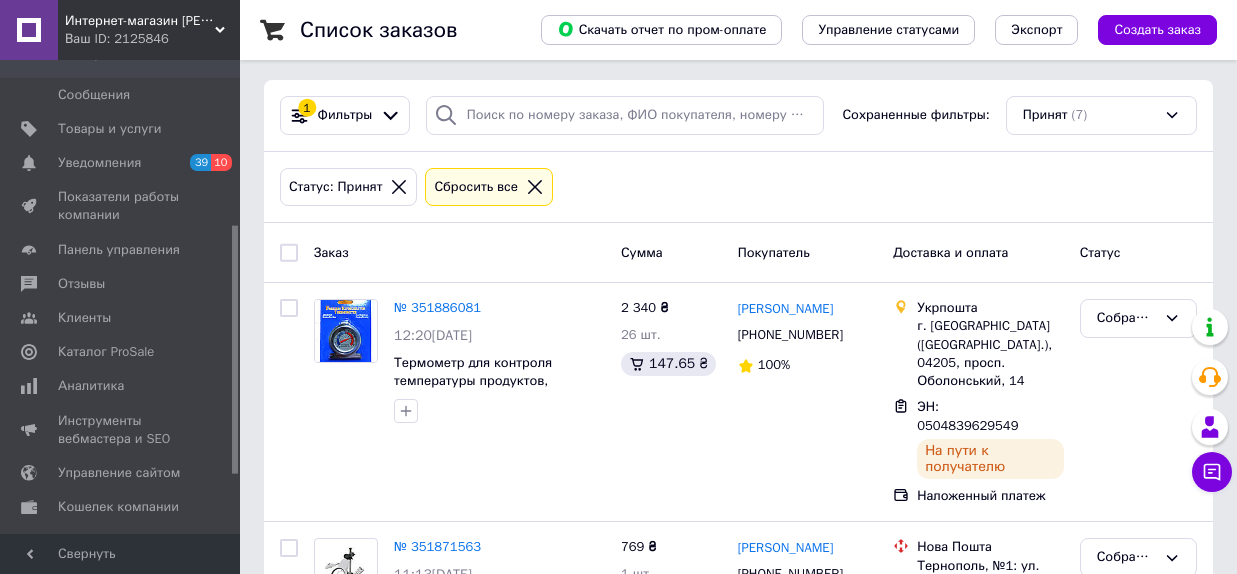 scroll, scrollTop: 0, scrollLeft: 0, axis: both 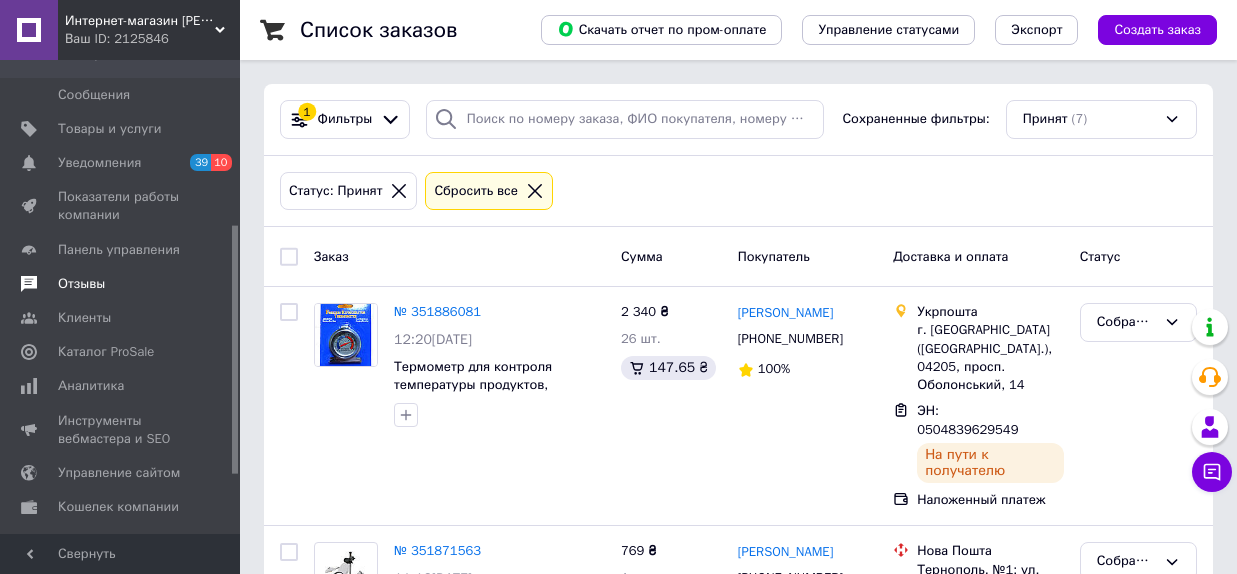 click on "Отзывы" at bounding box center (121, 284) 